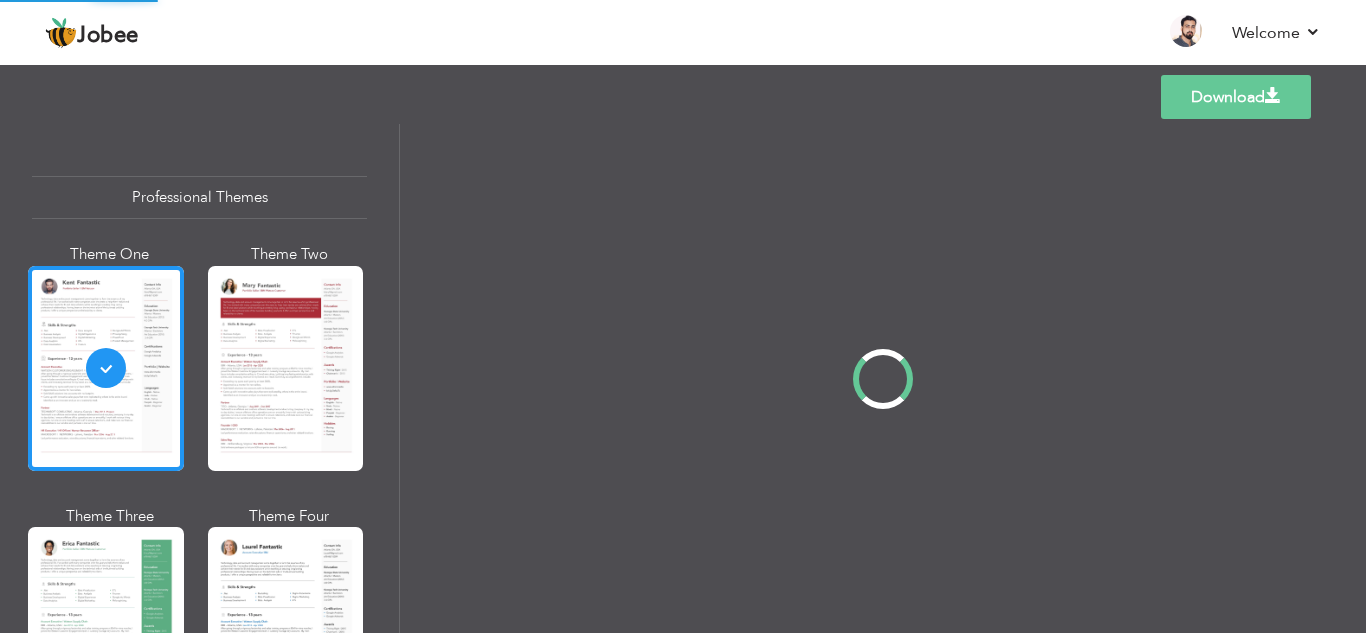 scroll, scrollTop: 0, scrollLeft: 0, axis: both 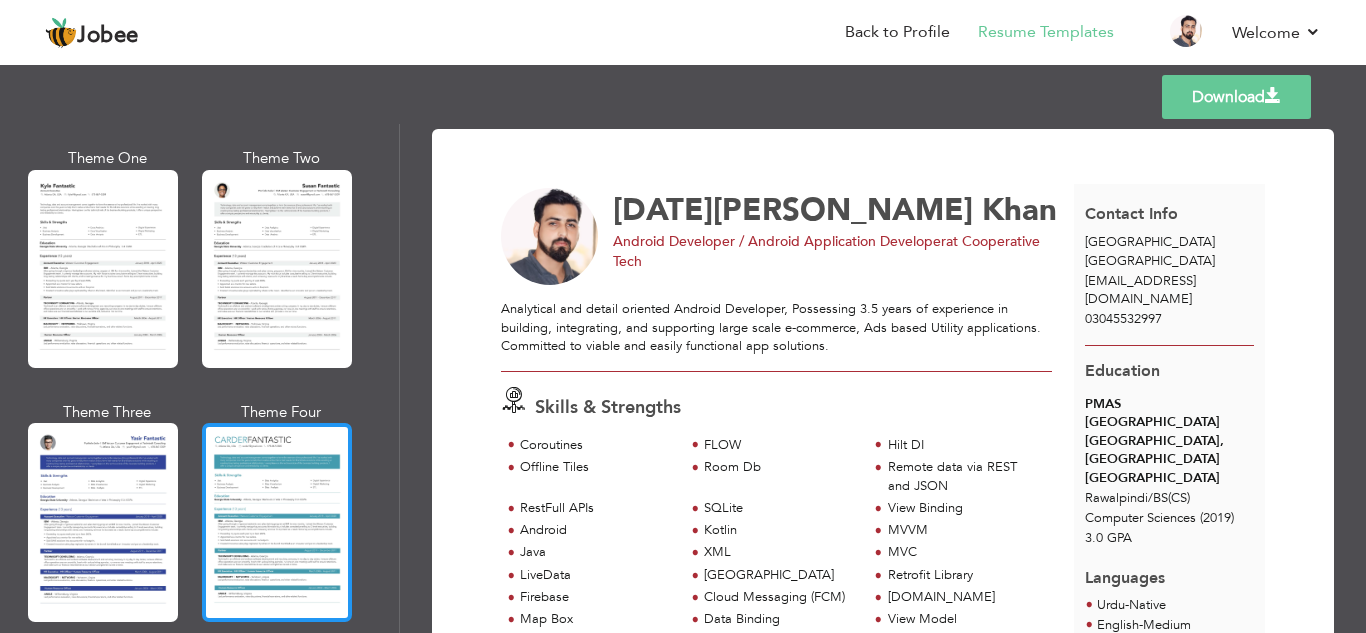 click at bounding box center [277, 522] 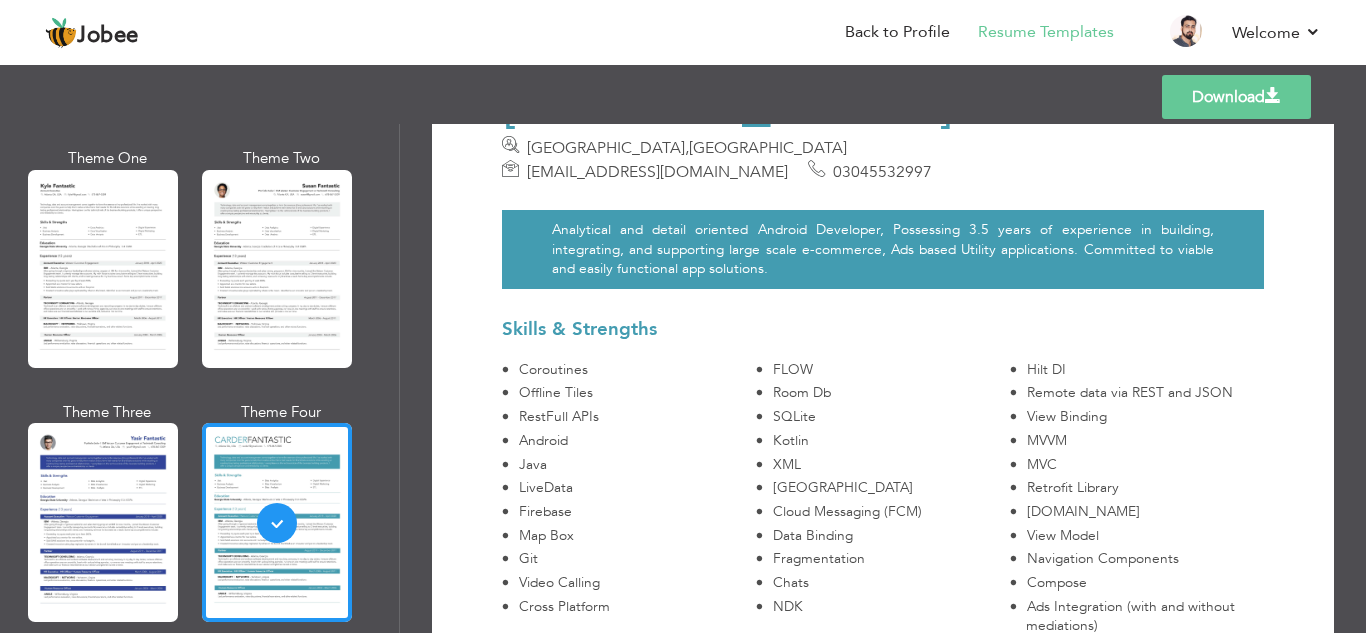 scroll, scrollTop: 178, scrollLeft: 0, axis: vertical 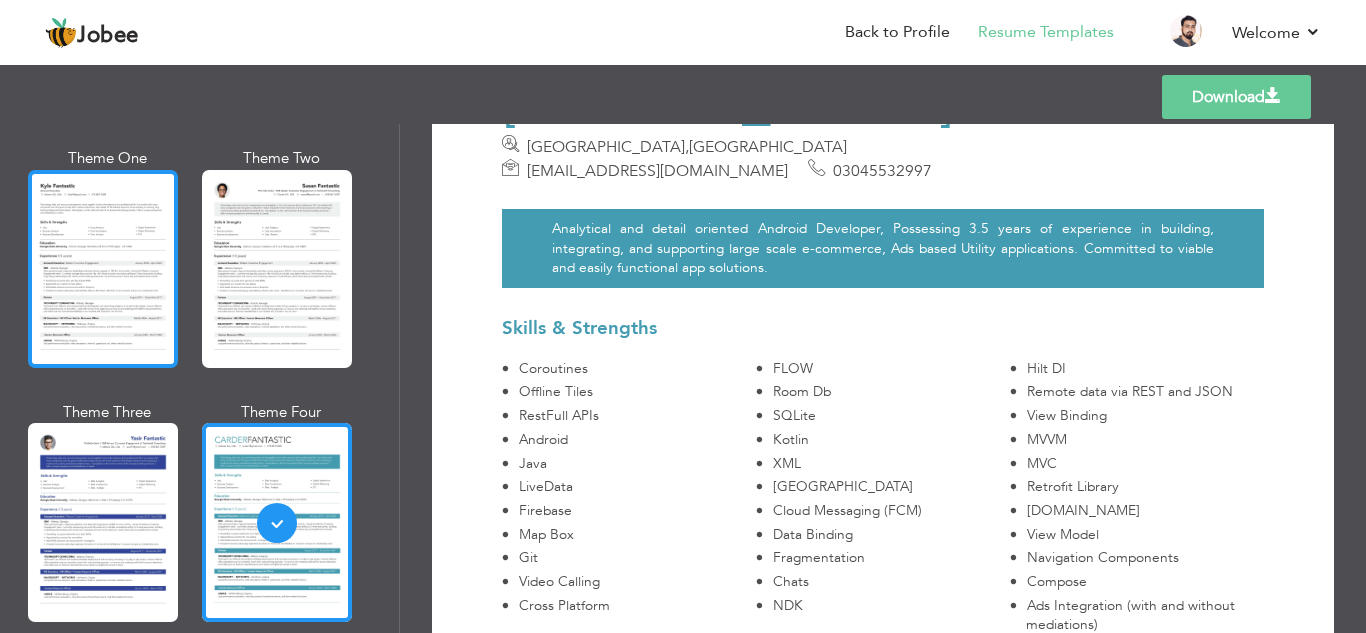 click at bounding box center [103, 269] 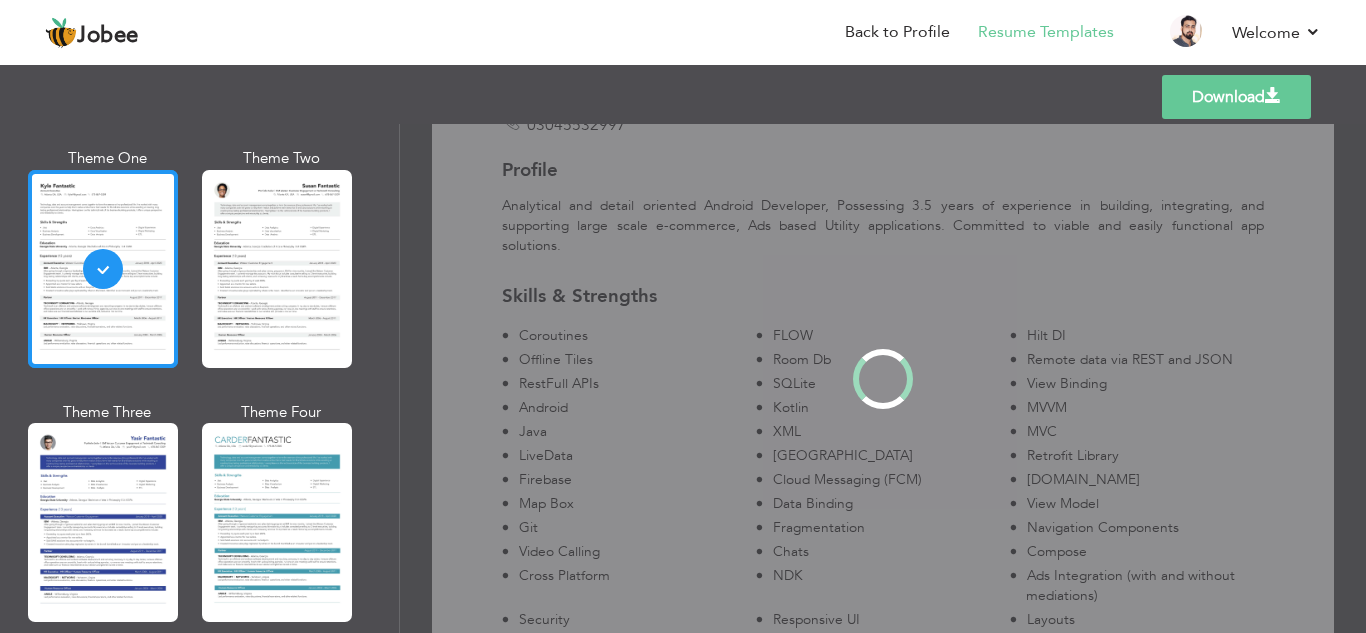 scroll, scrollTop: 0, scrollLeft: 0, axis: both 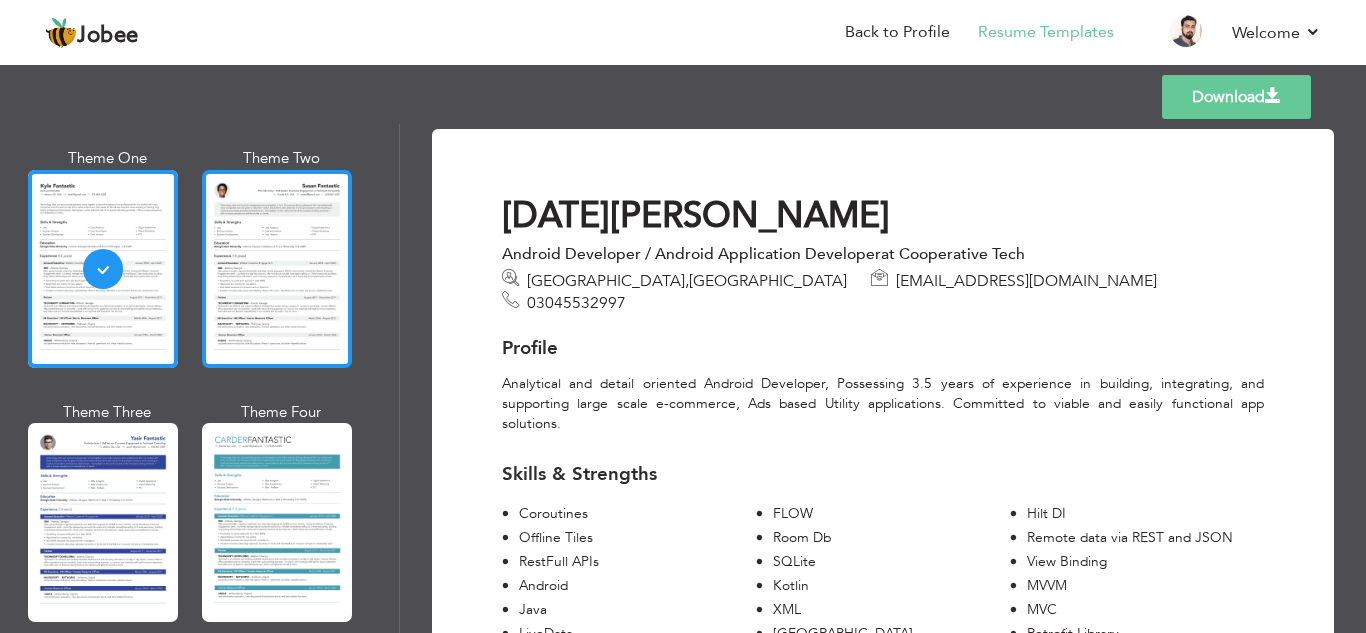 click at bounding box center (277, 269) 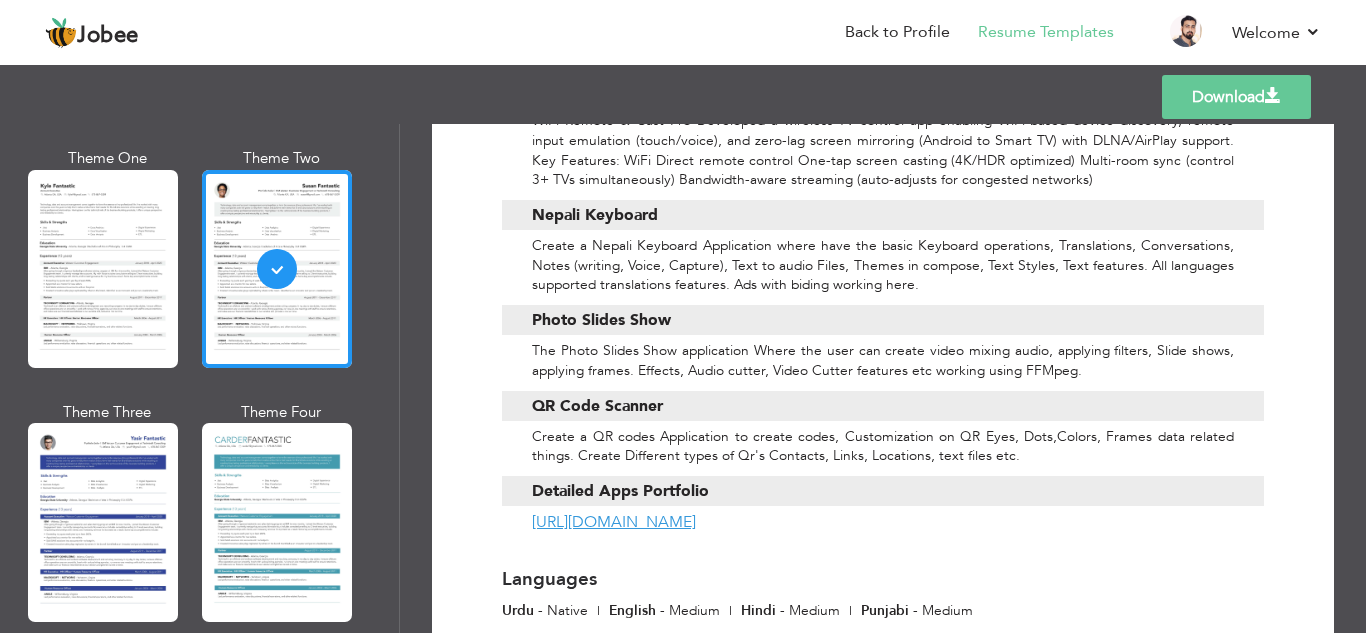 scroll, scrollTop: 4956, scrollLeft: 0, axis: vertical 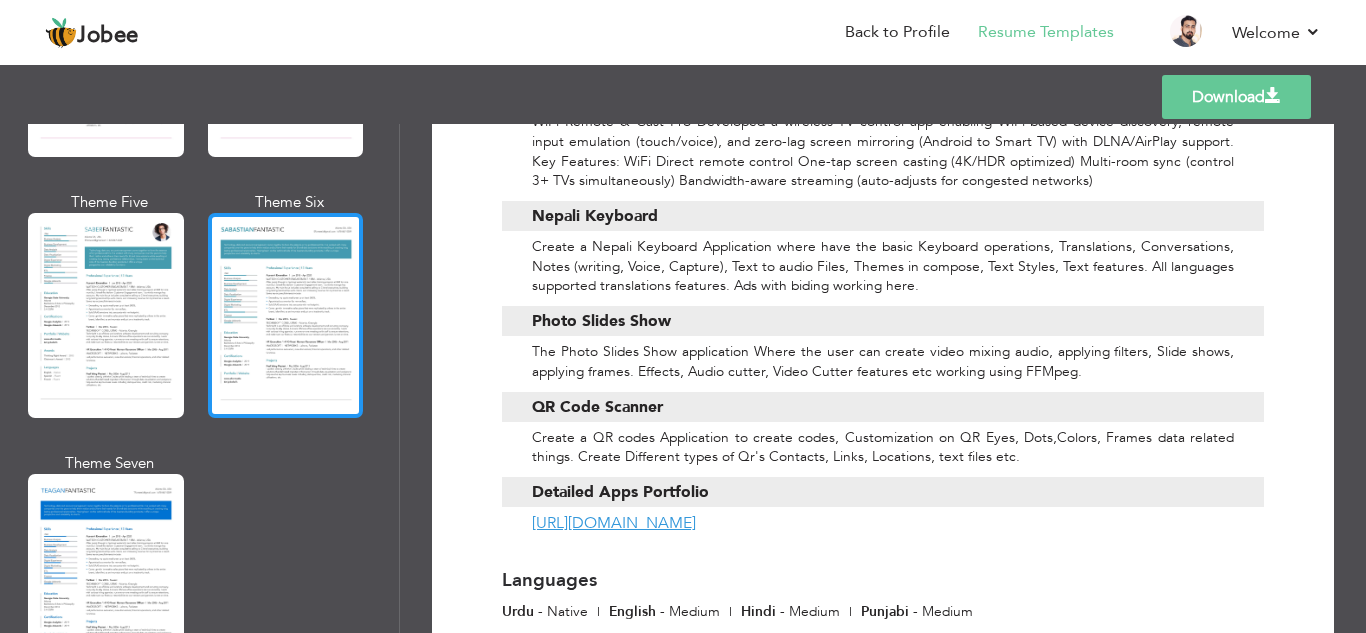 click at bounding box center (286, 315) 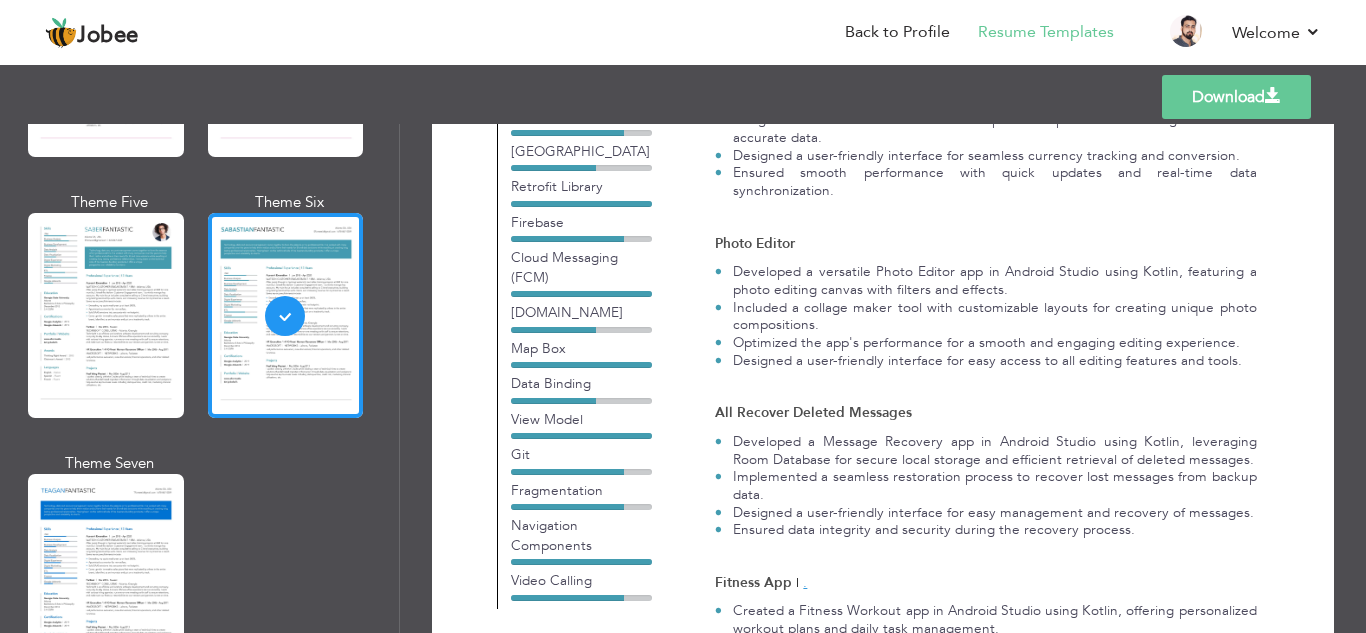 scroll, scrollTop: 912, scrollLeft: 0, axis: vertical 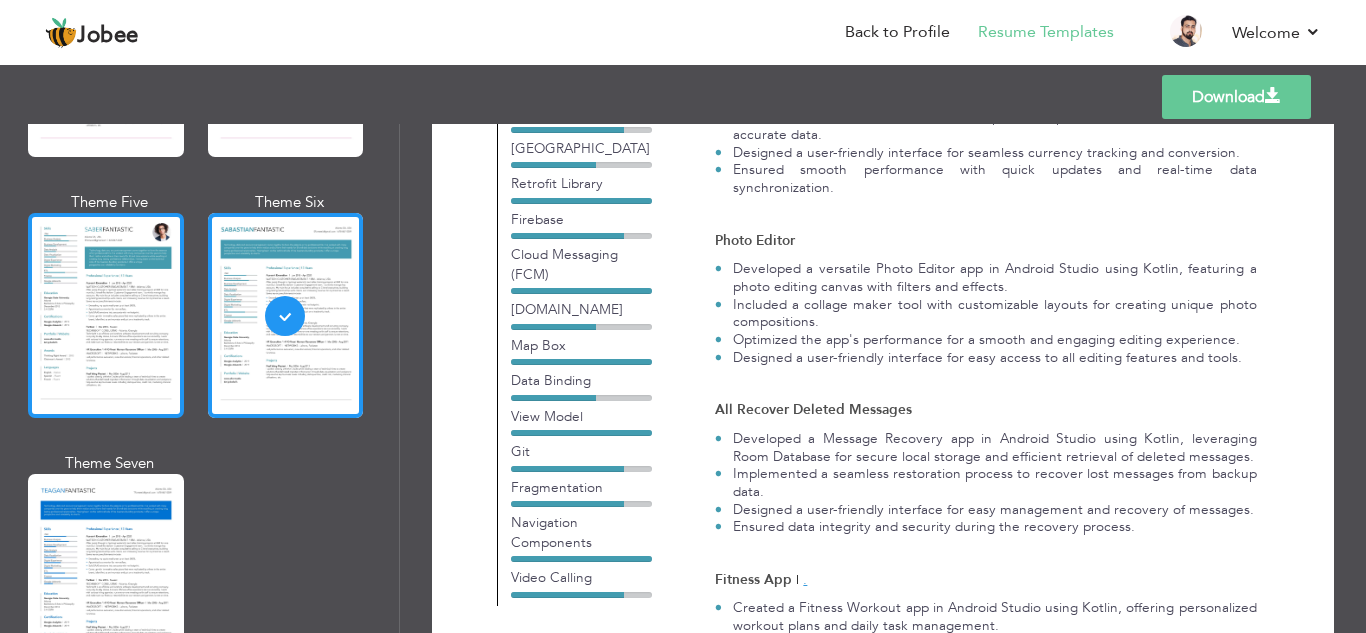 click at bounding box center (106, 315) 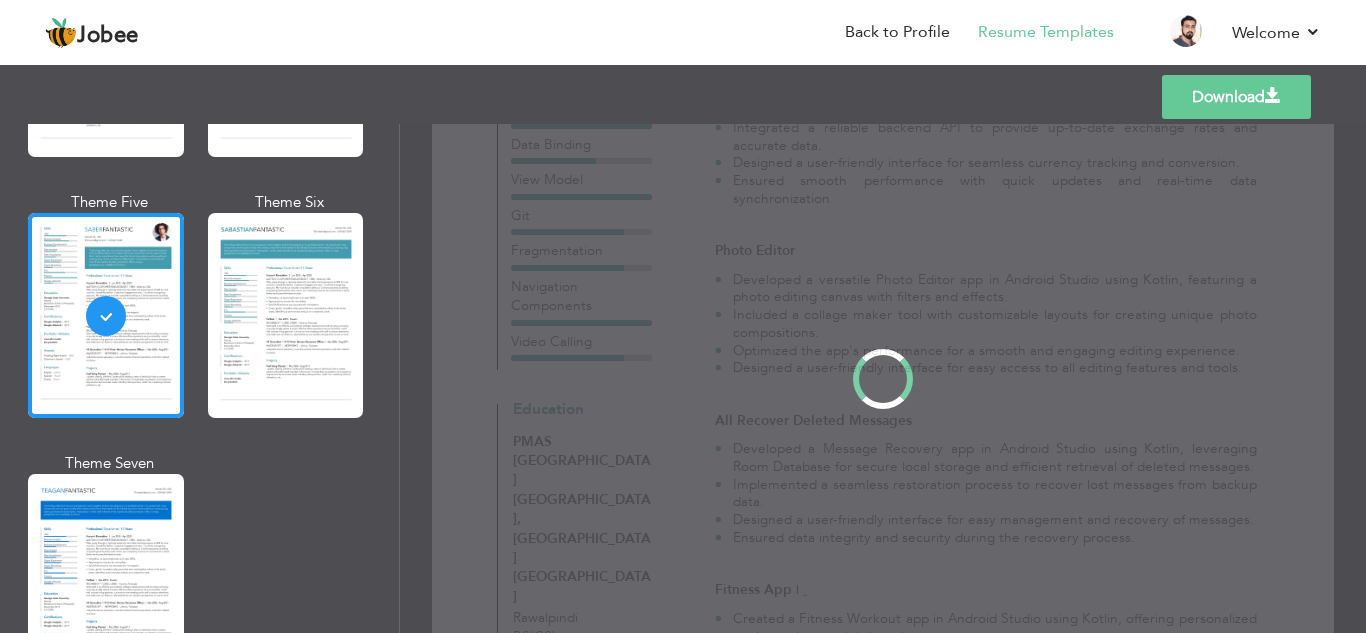scroll, scrollTop: 0, scrollLeft: 0, axis: both 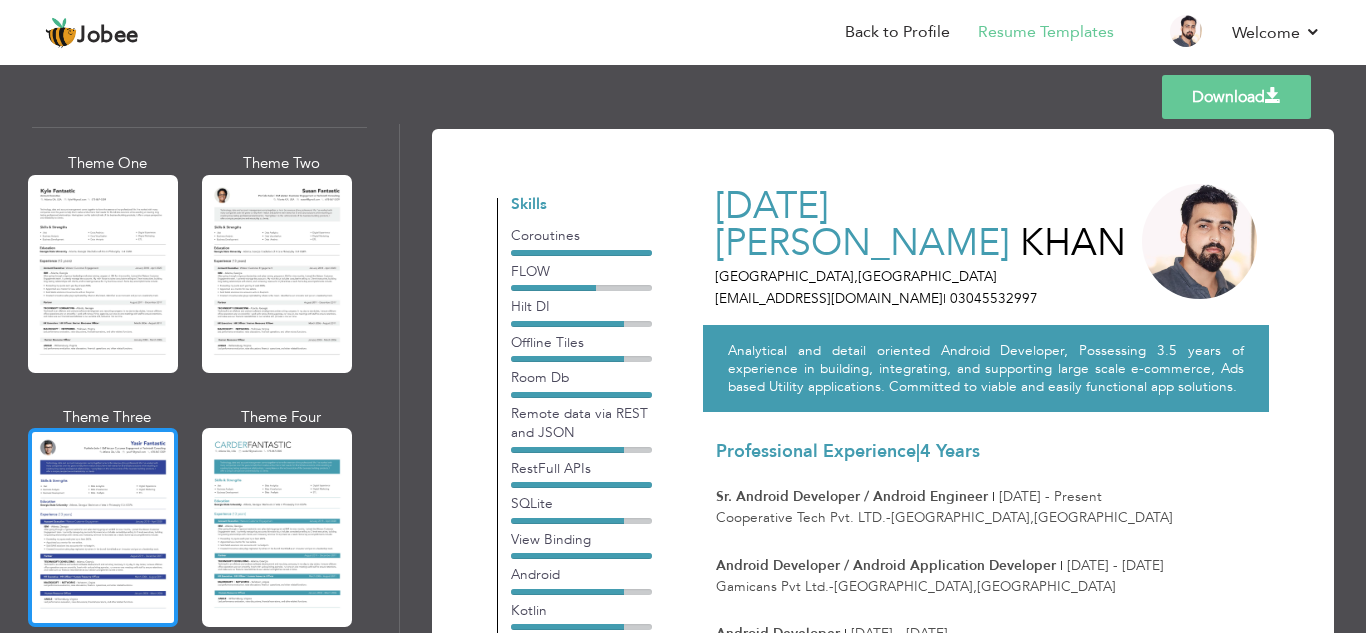 click at bounding box center (103, 527) 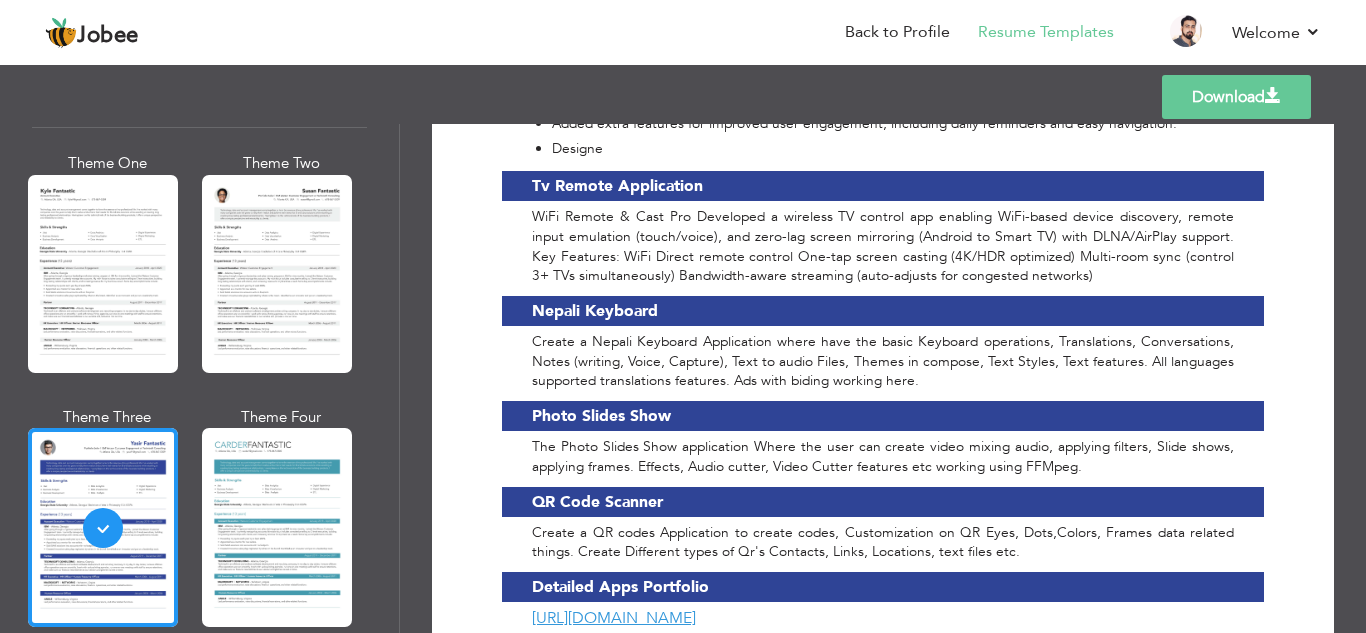 scroll, scrollTop: 4839, scrollLeft: 0, axis: vertical 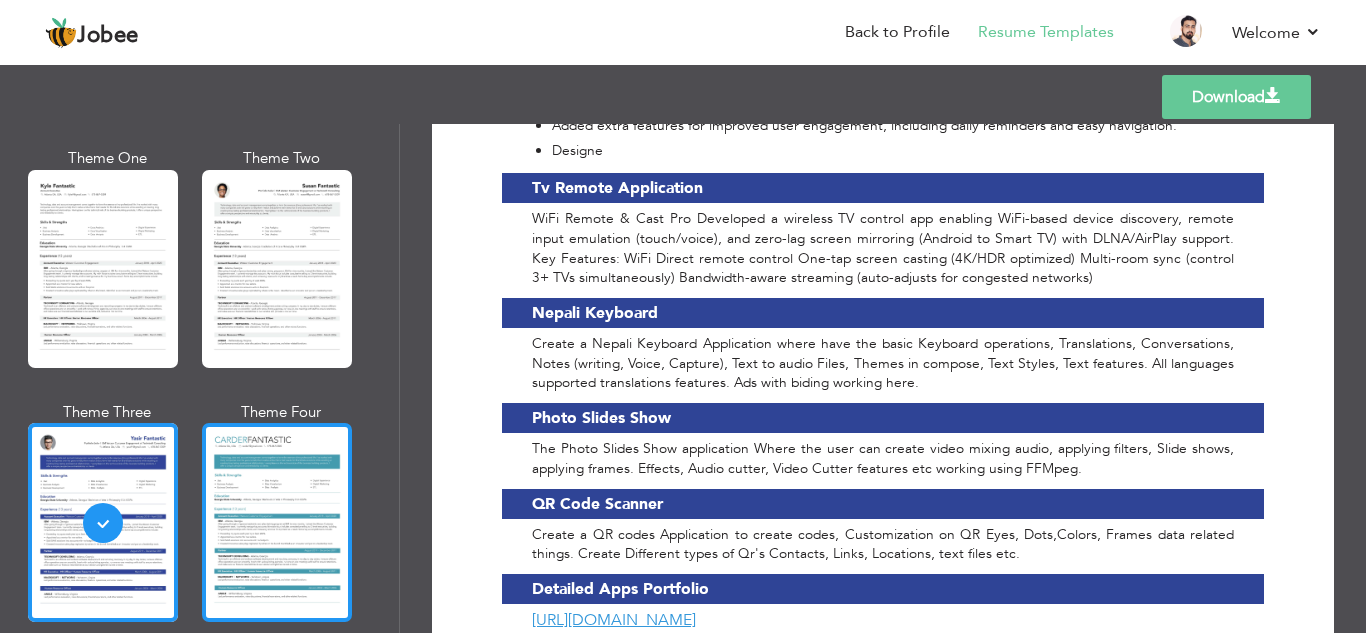click at bounding box center [277, 522] 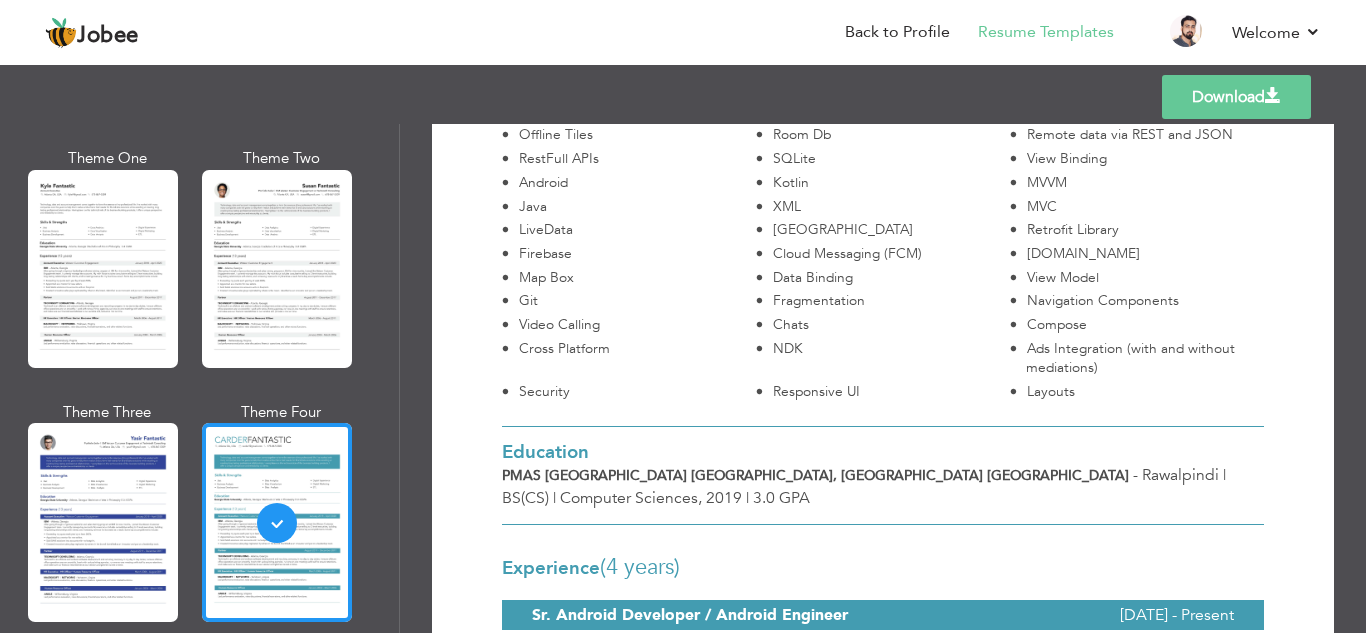 scroll, scrollTop: 436, scrollLeft: 0, axis: vertical 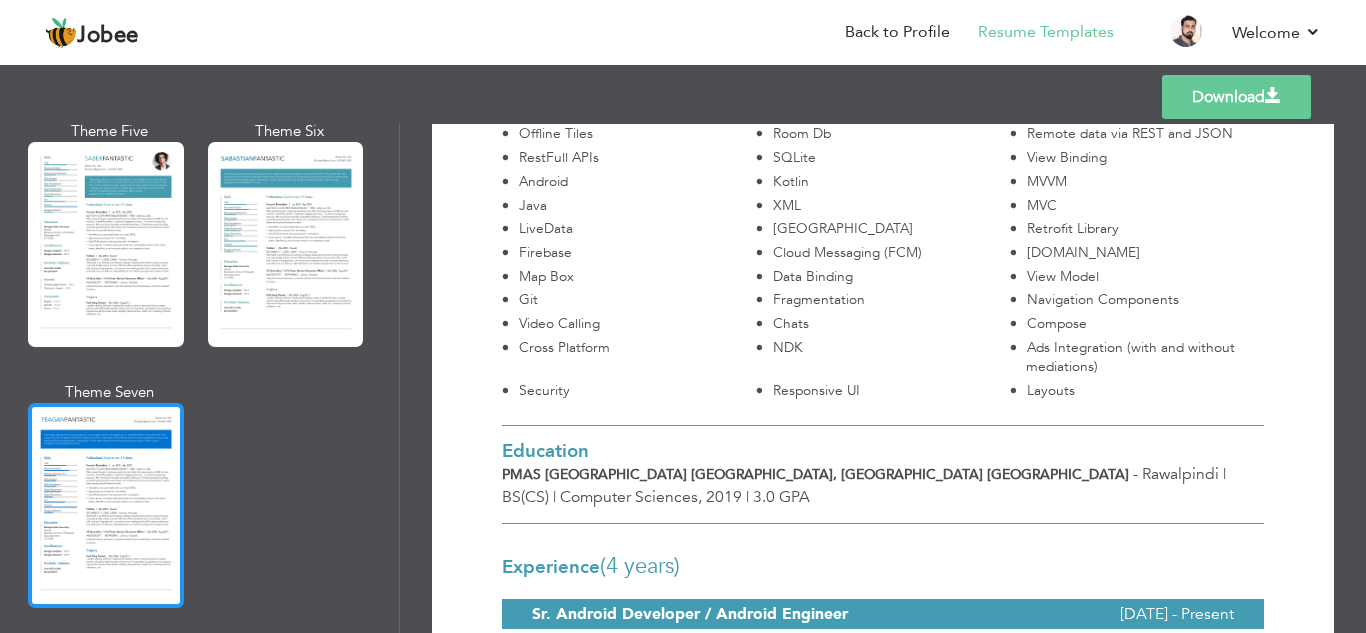 click at bounding box center (106, 505) 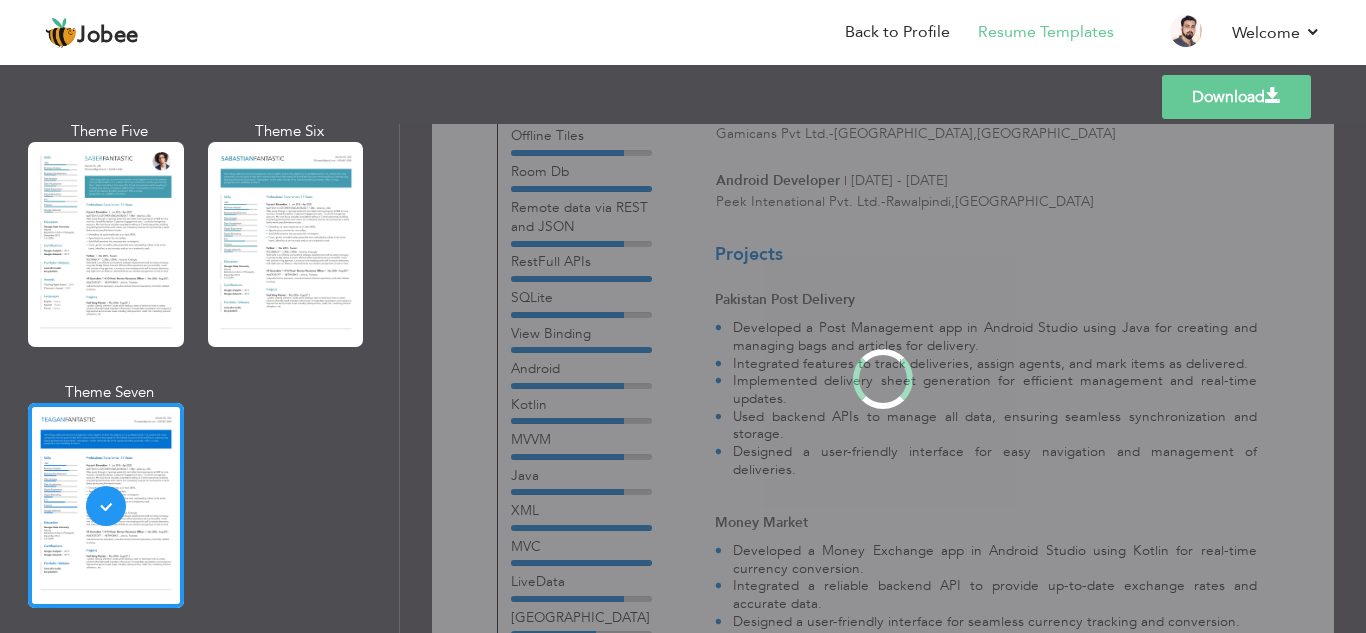 scroll, scrollTop: 0, scrollLeft: 0, axis: both 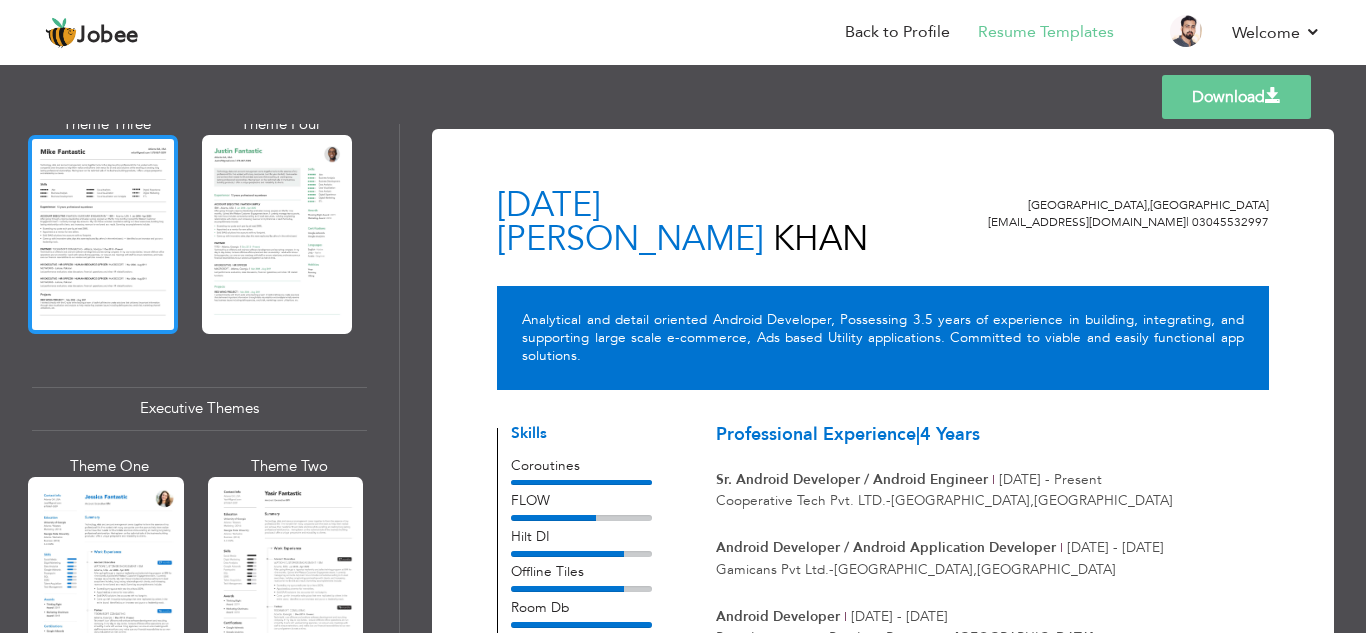click at bounding box center [103, 234] 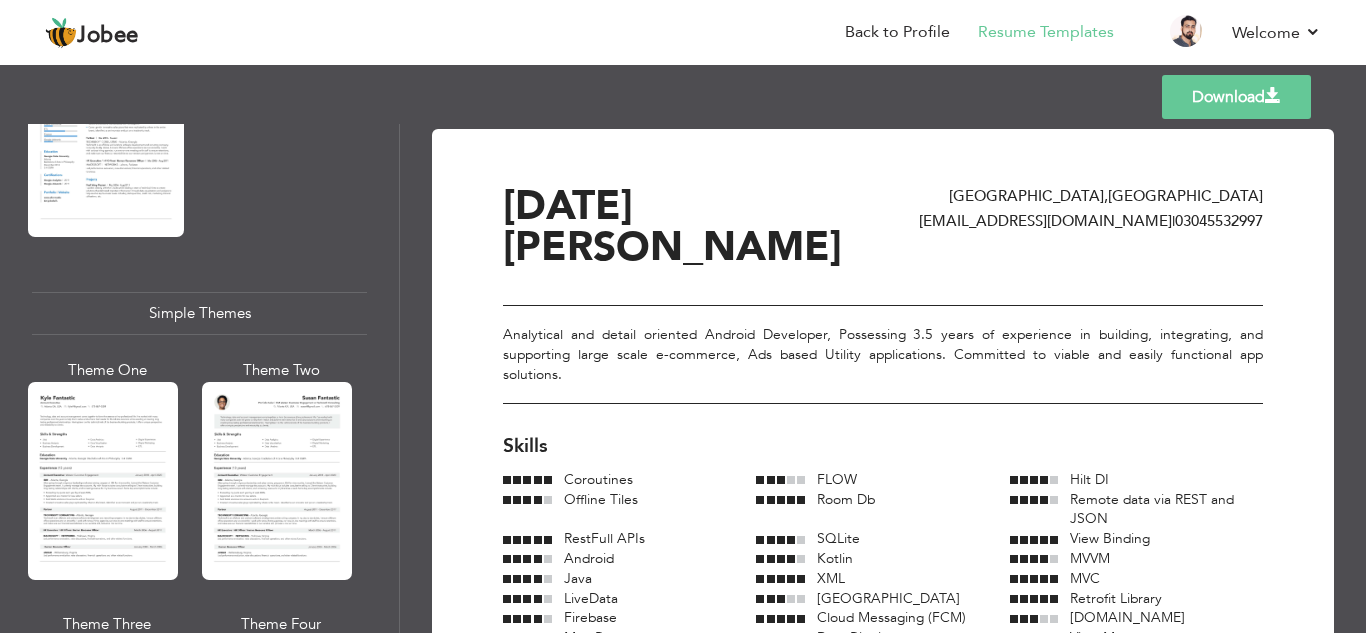 scroll, scrollTop: 3568, scrollLeft: 0, axis: vertical 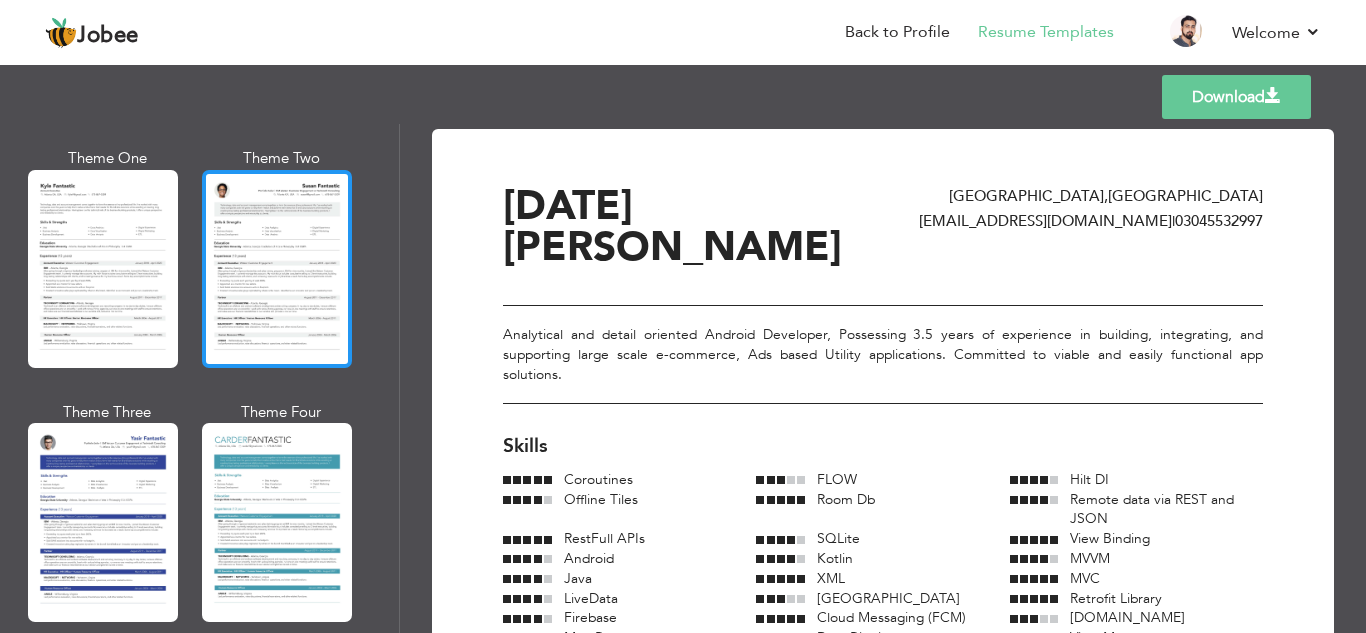 click at bounding box center [277, 269] 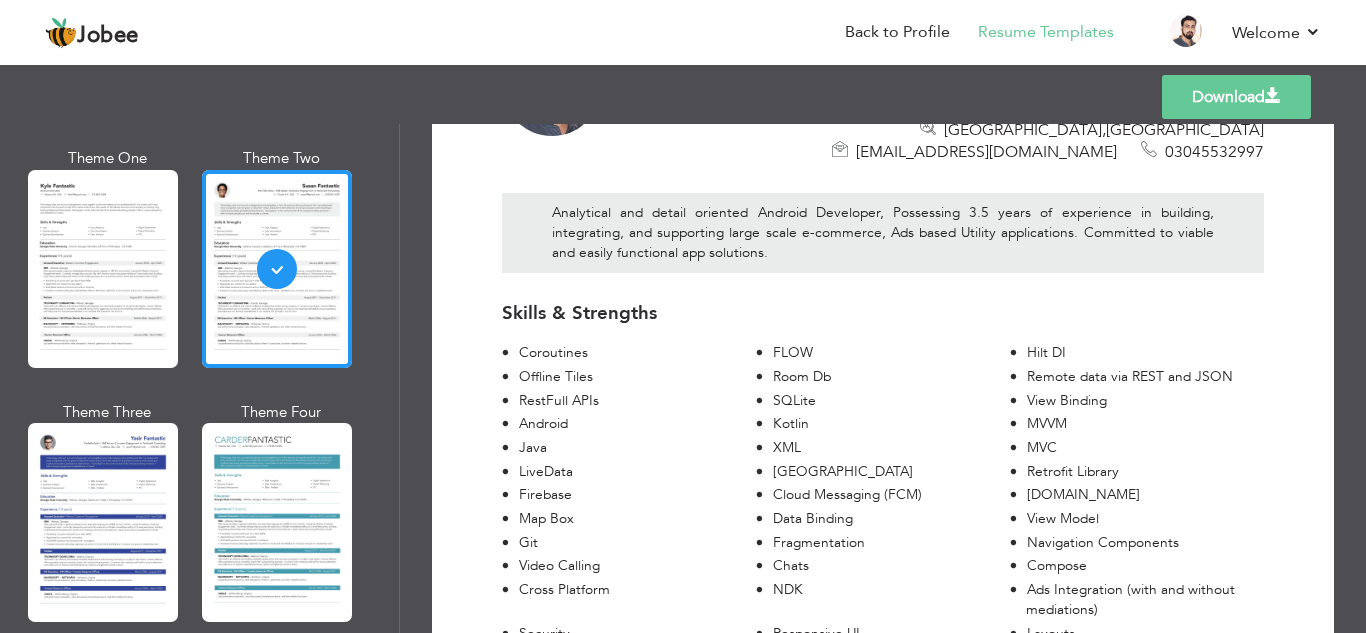 scroll, scrollTop: 0, scrollLeft: 0, axis: both 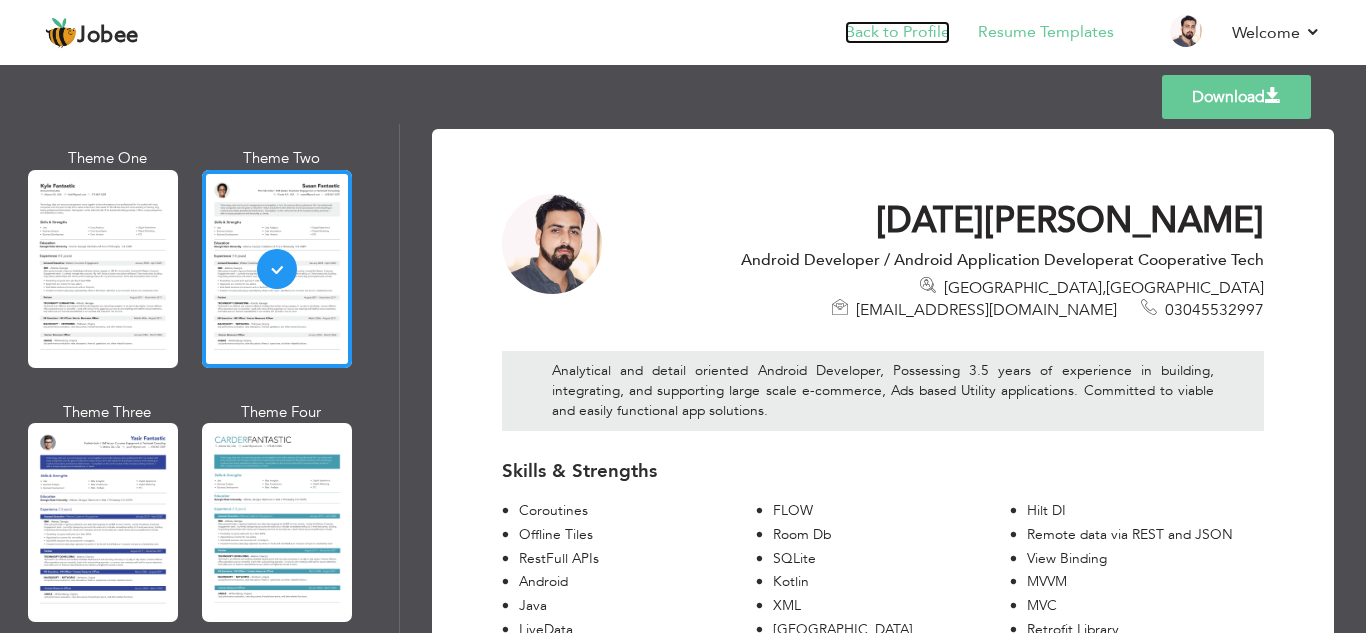 click on "Back to Profile" at bounding box center (897, 32) 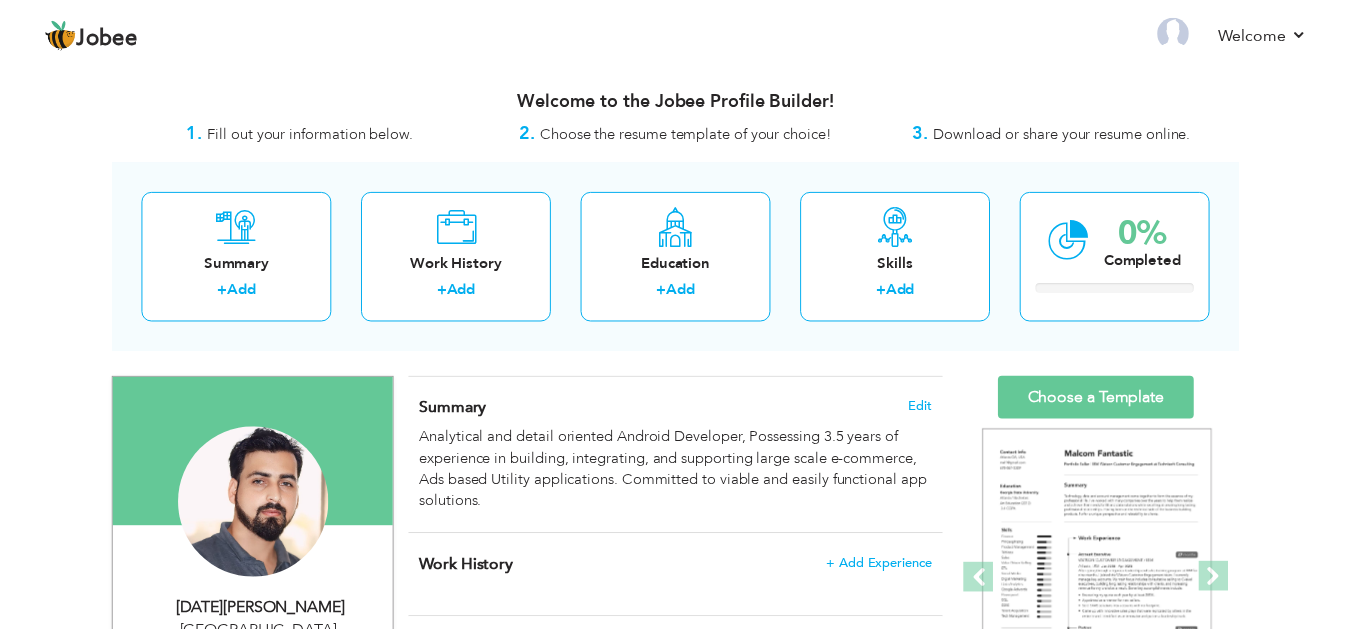 scroll, scrollTop: 0, scrollLeft: 0, axis: both 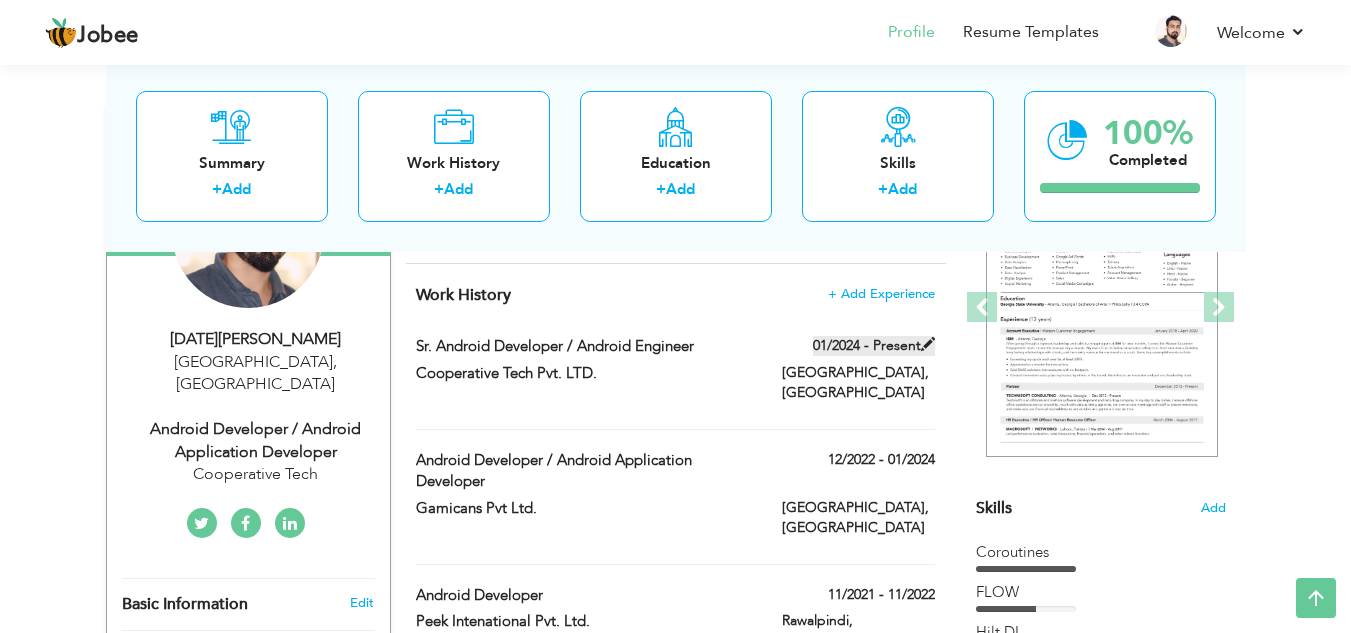 click at bounding box center [928, 344] 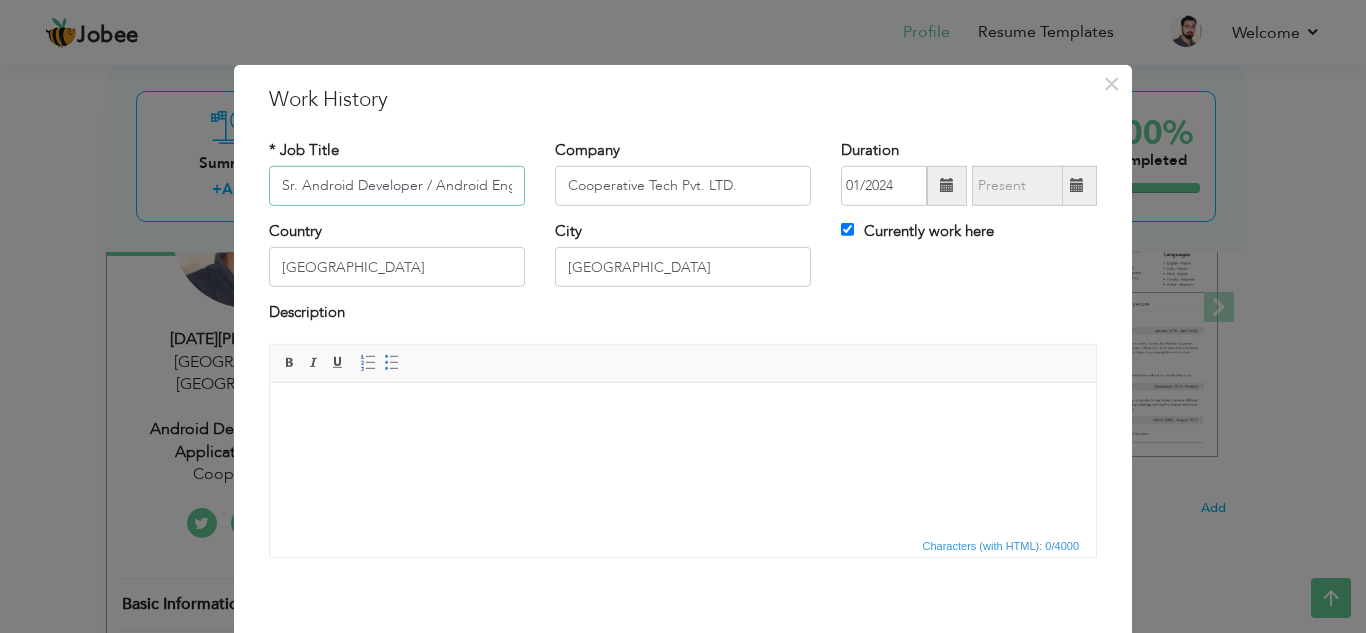scroll, scrollTop: 0, scrollLeft: 30, axis: horizontal 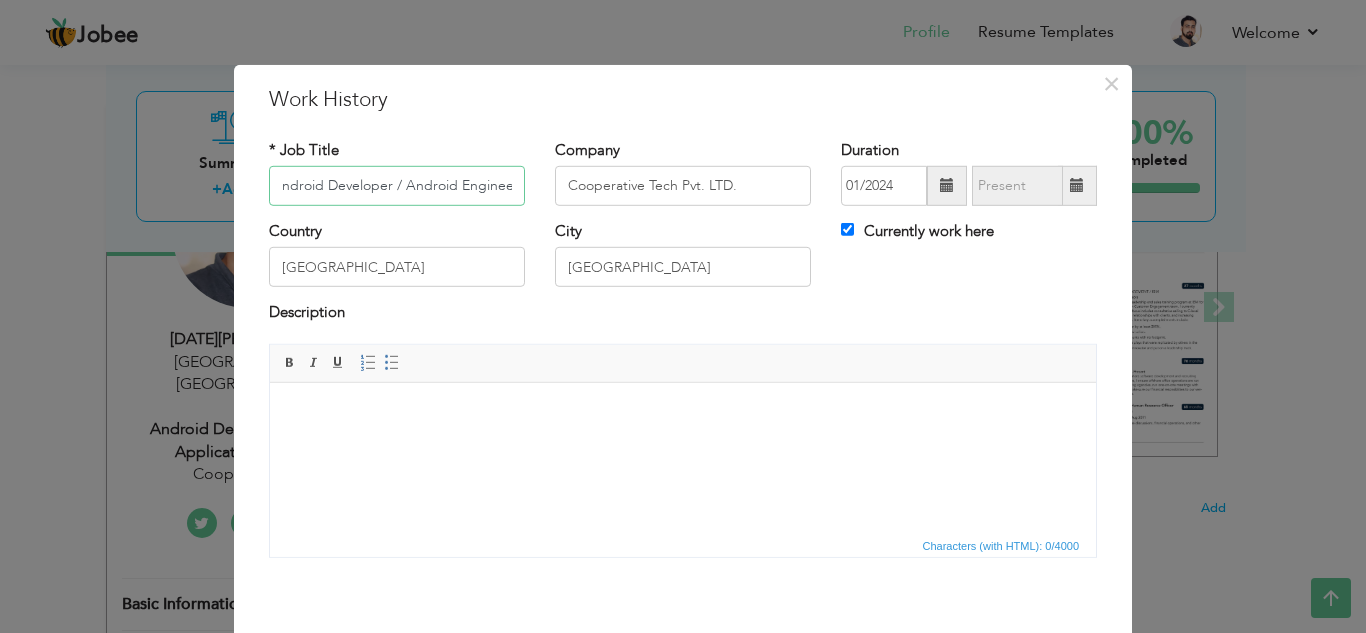 click on "Sr. Android Developer / Android Engineer" at bounding box center (397, 186) 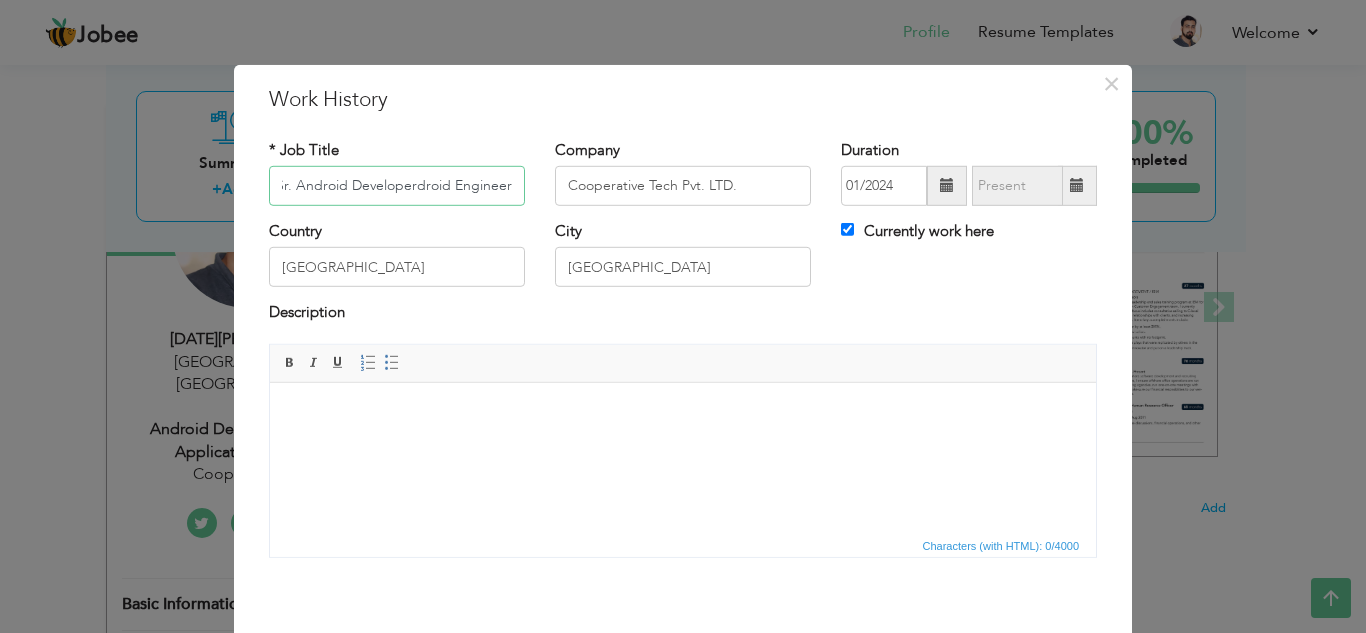 scroll, scrollTop: 0, scrollLeft: 0, axis: both 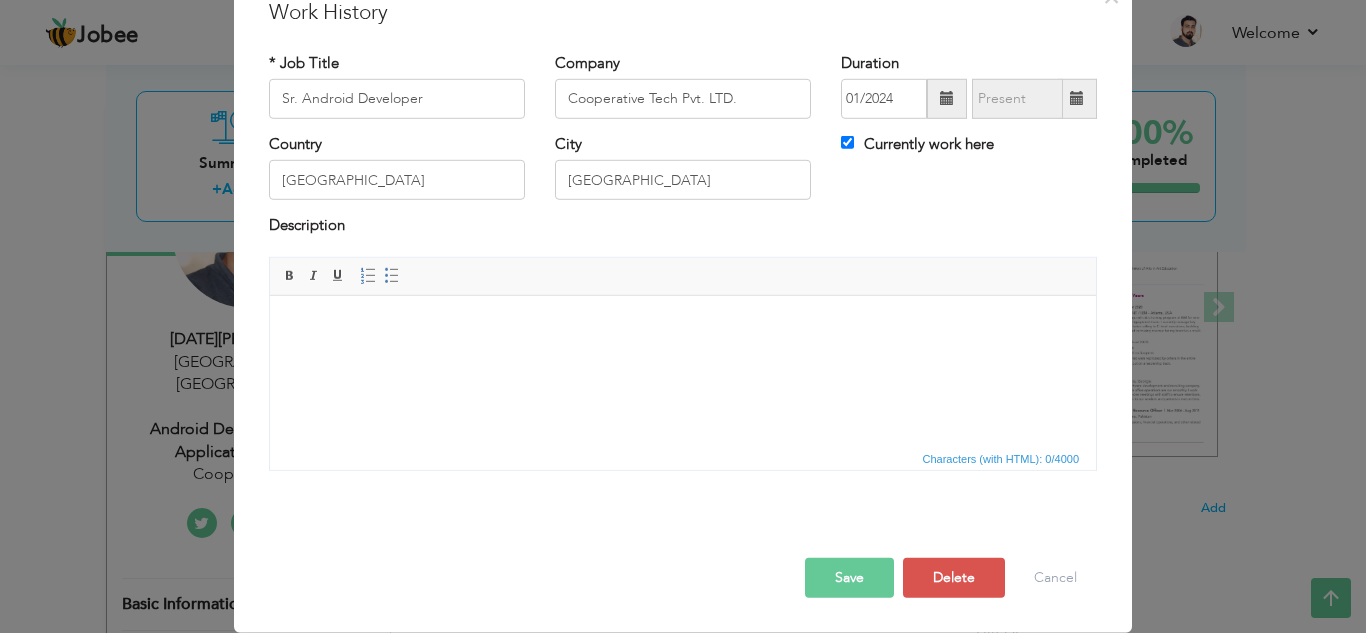 click on "Save" at bounding box center (849, 578) 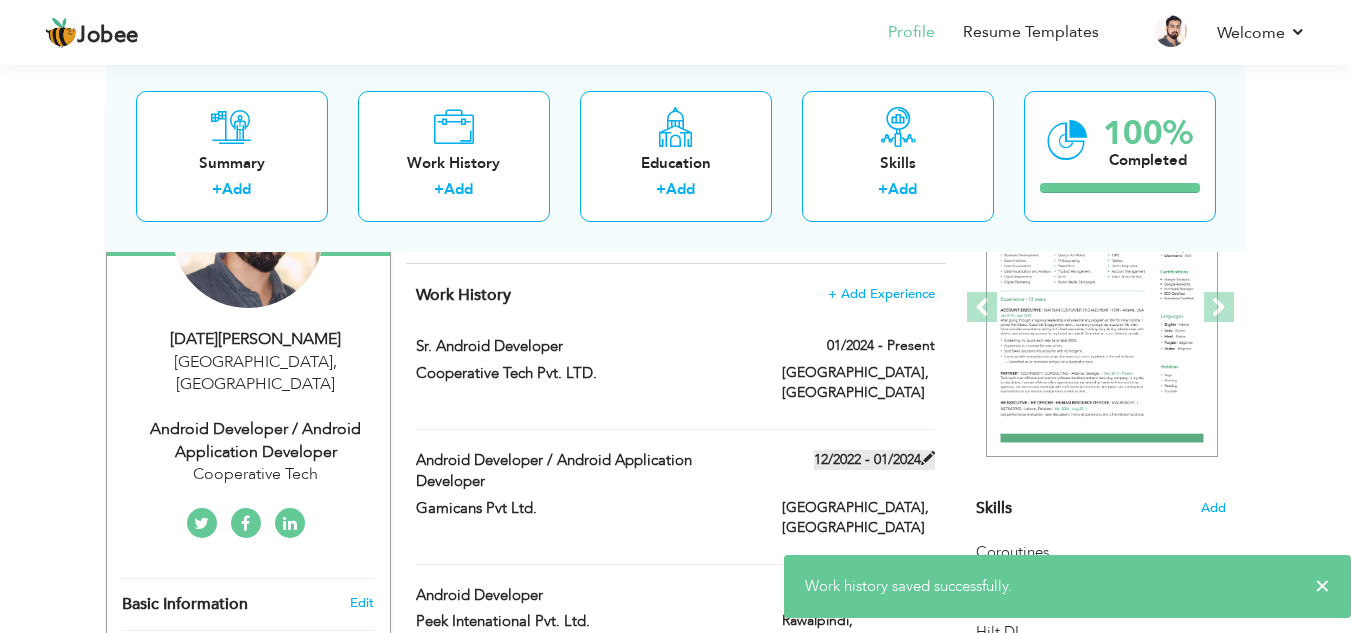 click at bounding box center [928, 458] 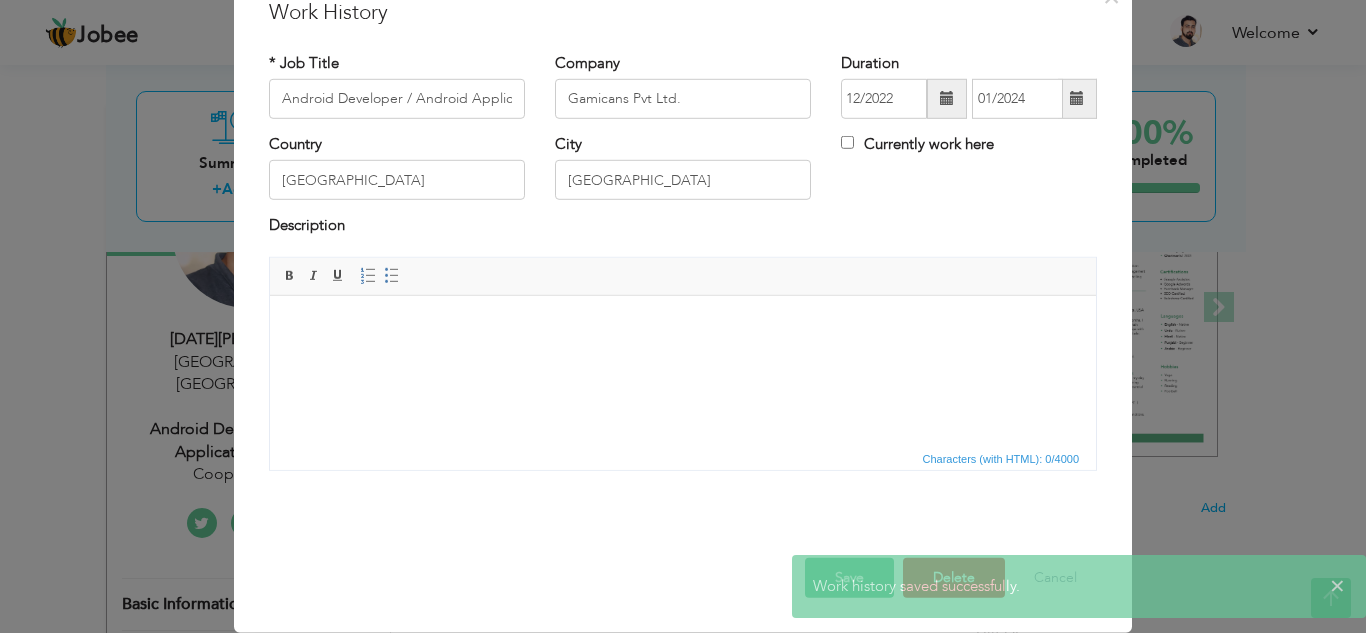scroll, scrollTop: 0, scrollLeft: 0, axis: both 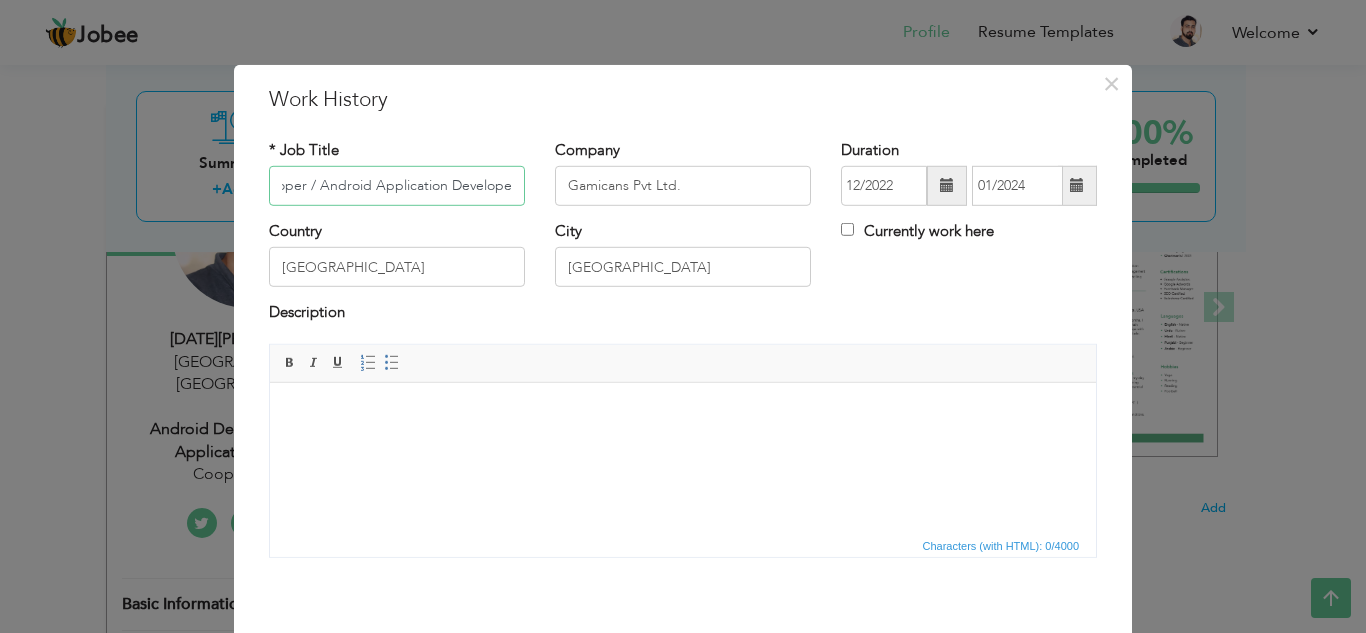 click on "Android Developer / Android Application Developer" at bounding box center [397, 186] 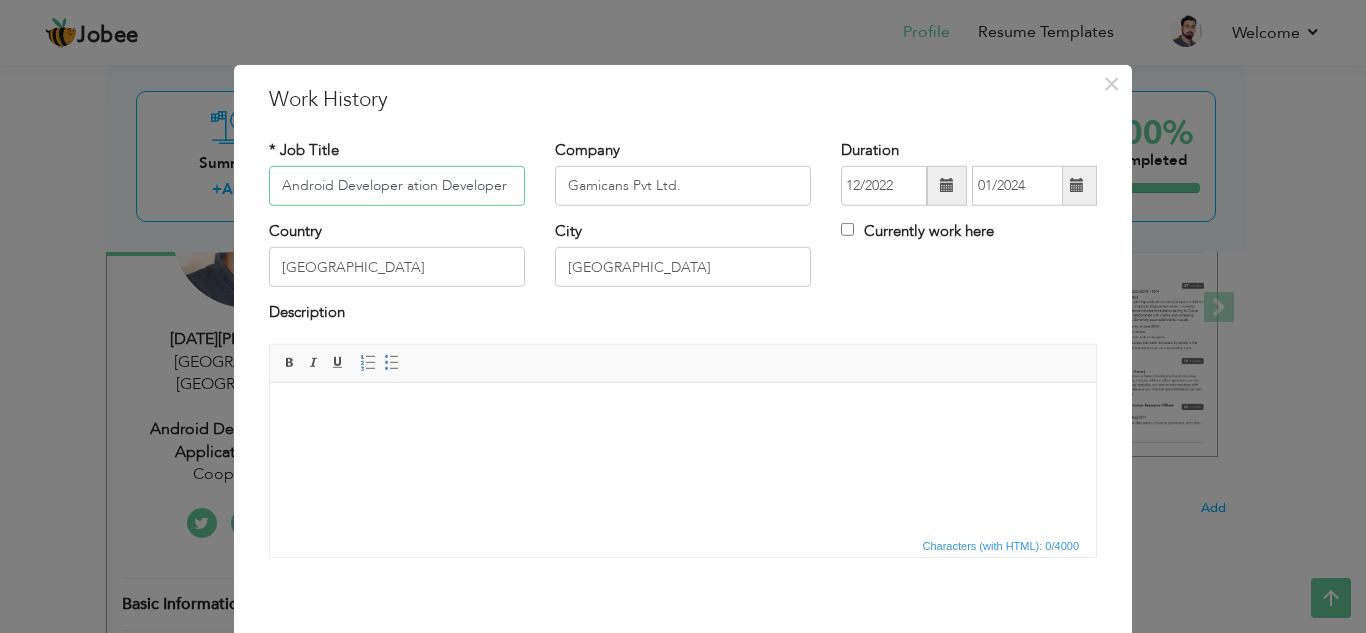scroll, scrollTop: 0, scrollLeft: 0, axis: both 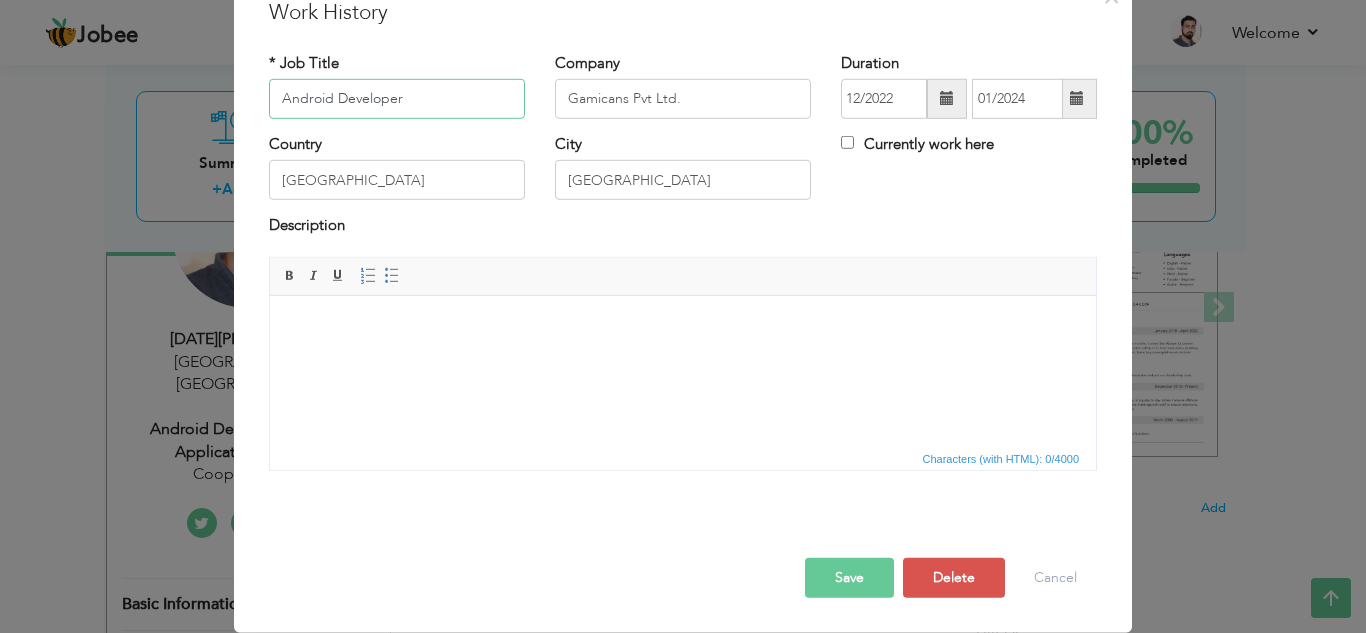 type on "Android Developer" 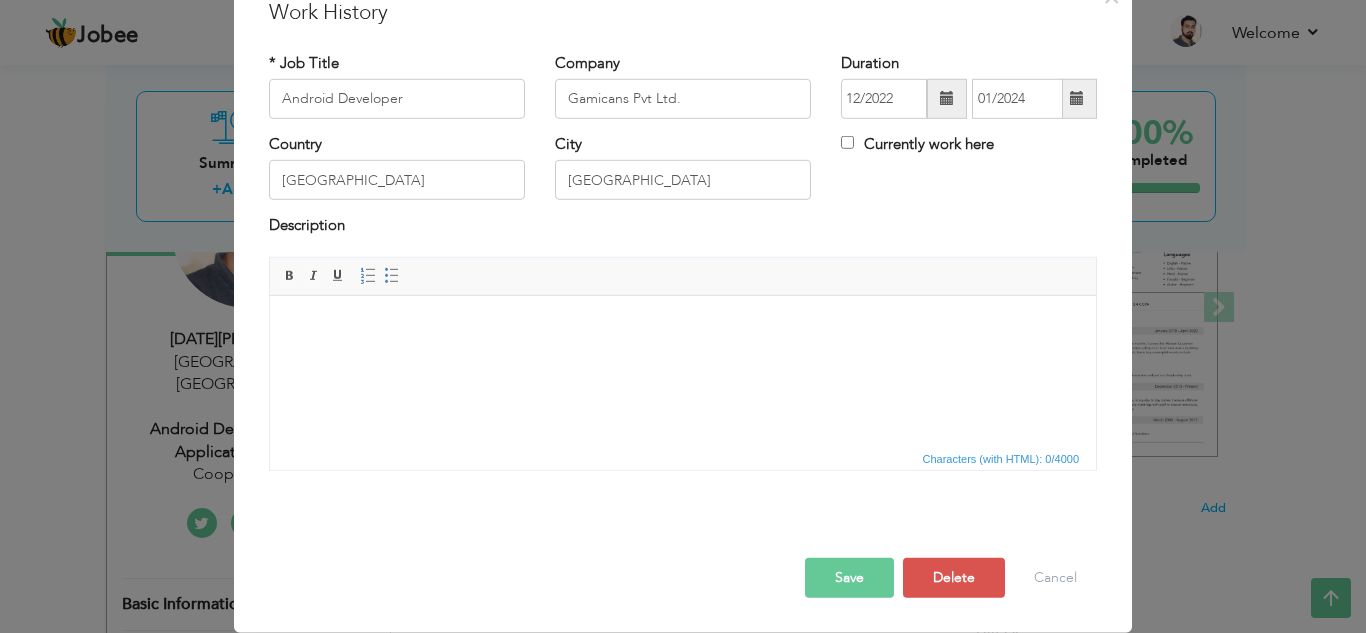 click on "Save" at bounding box center [849, 578] 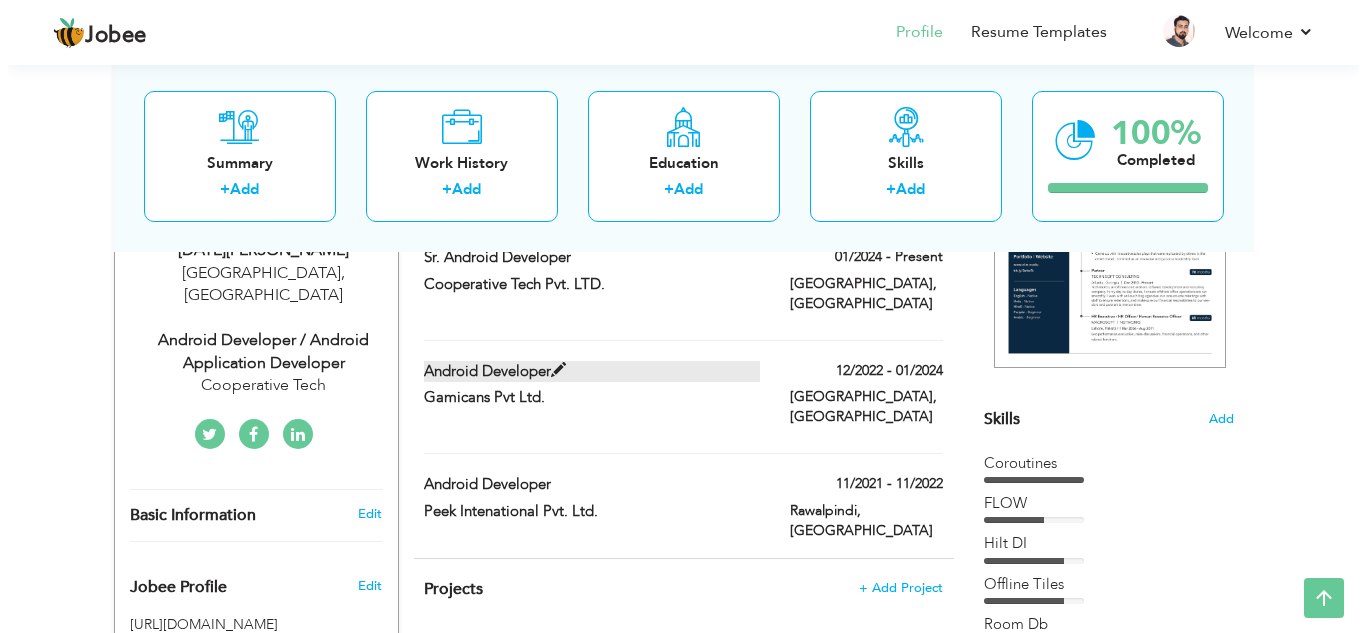 scroll, scrollTop: 360, scrollLeft: 0, axis: vertical 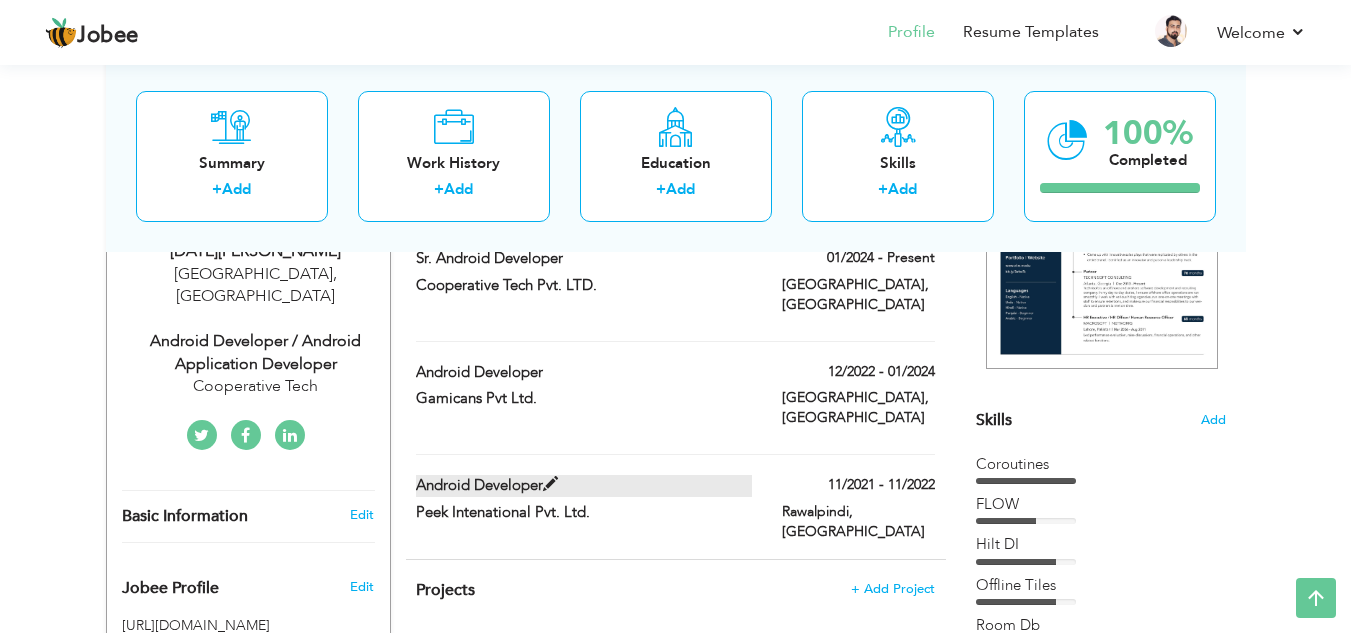 click on "Android Developer" at bounding box center (584, 485) 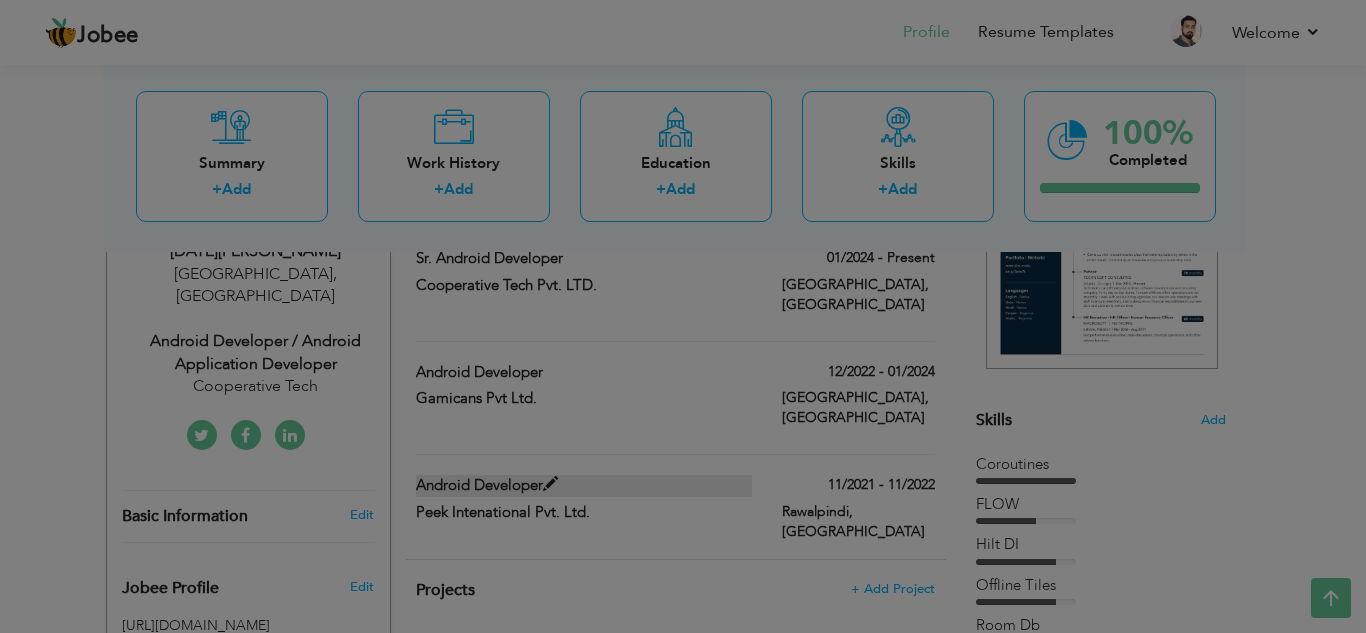 scroll, scrollTop: 0, scrollLeft: 0, axis: both 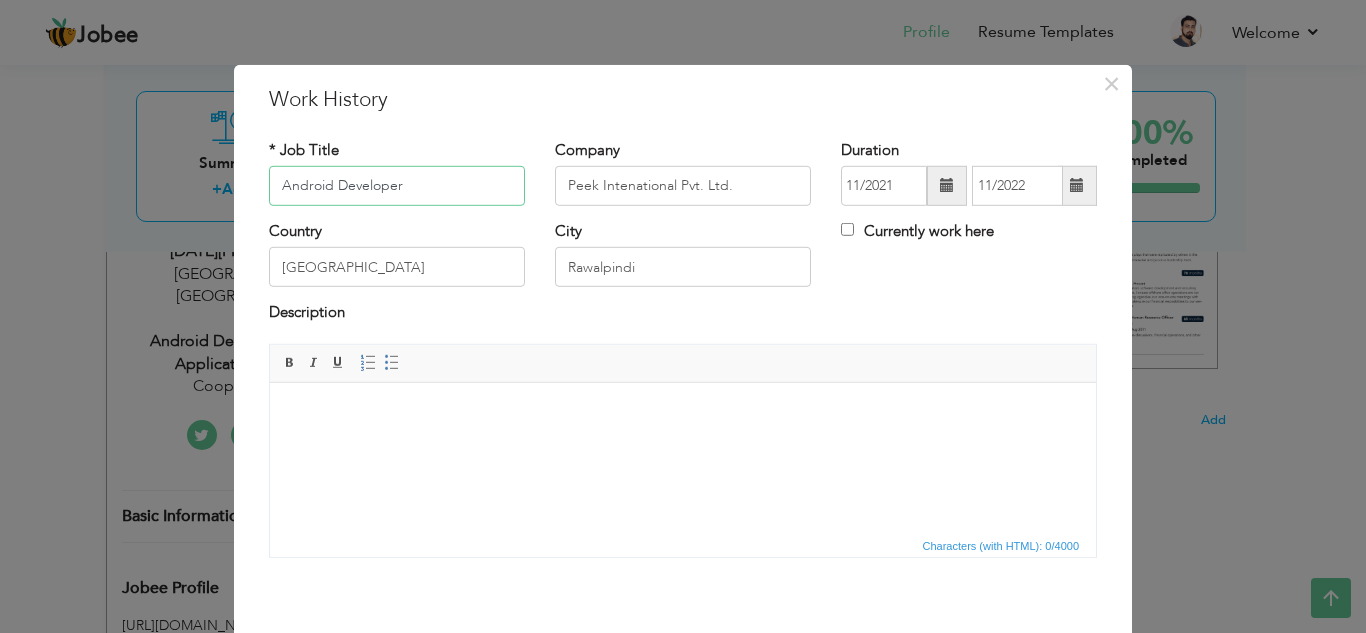 click on "Android Developer" at bounding box center (397, 186) 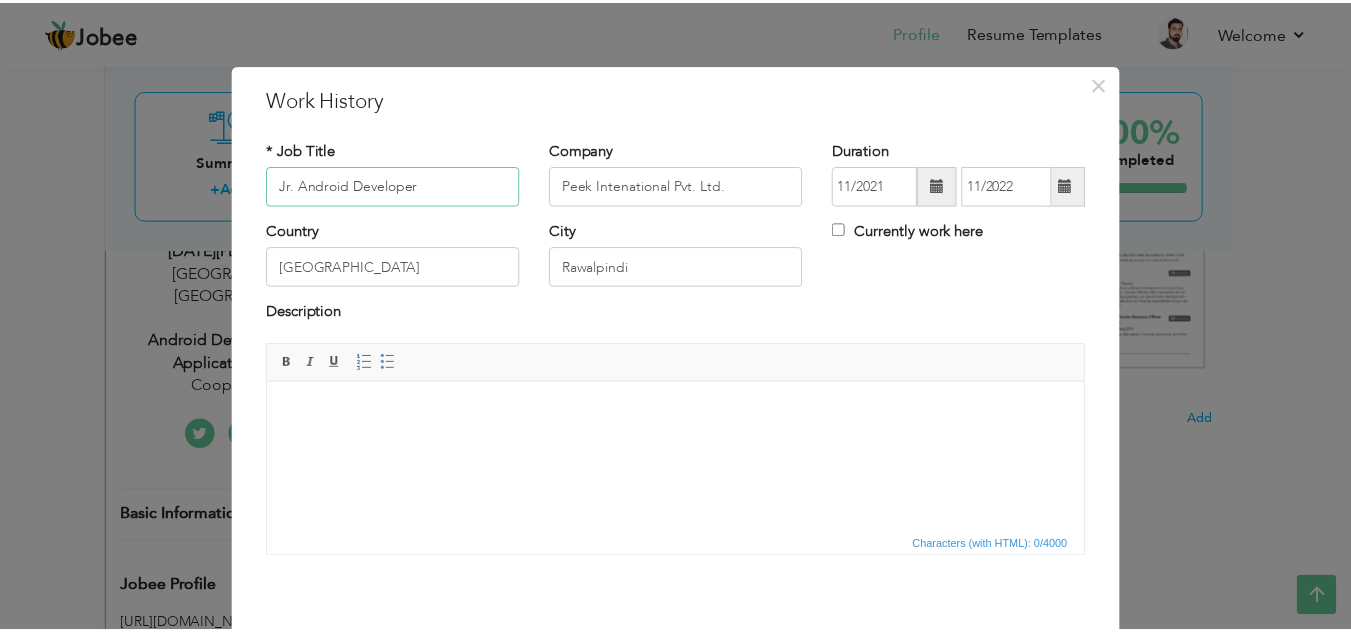 scroll, scrollTop: 87, scrollLeft: 0, axis: vertical 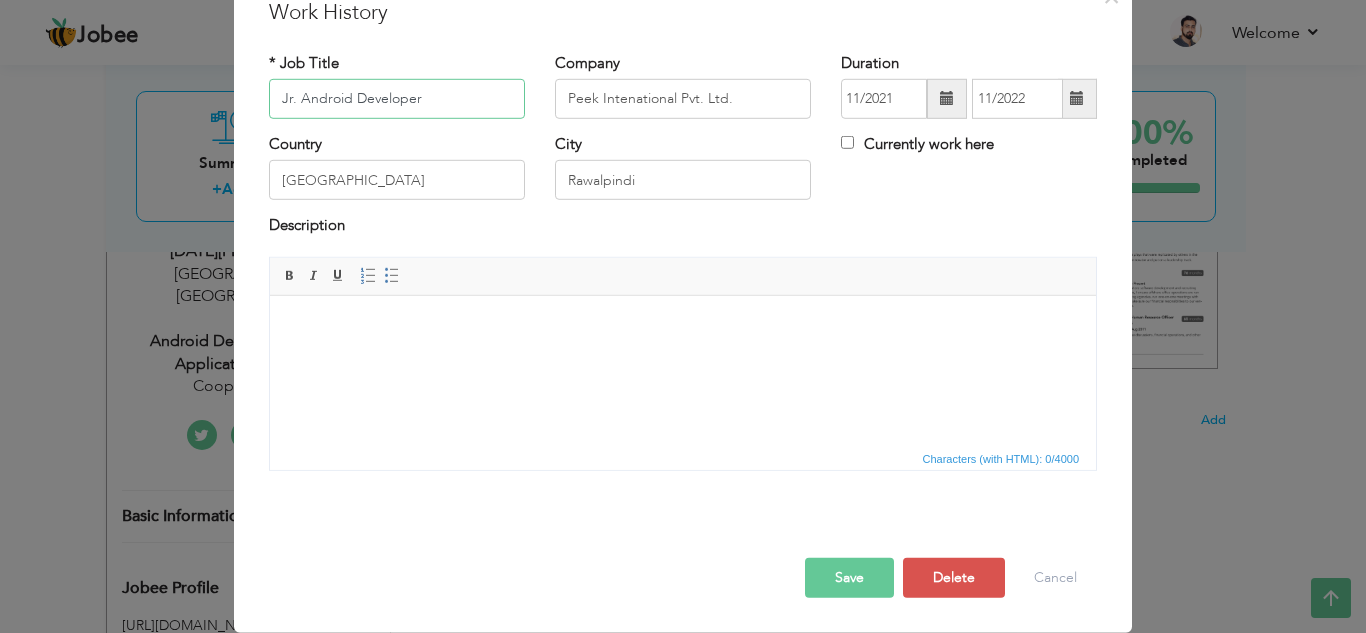 type on "Jr. Android Developer" 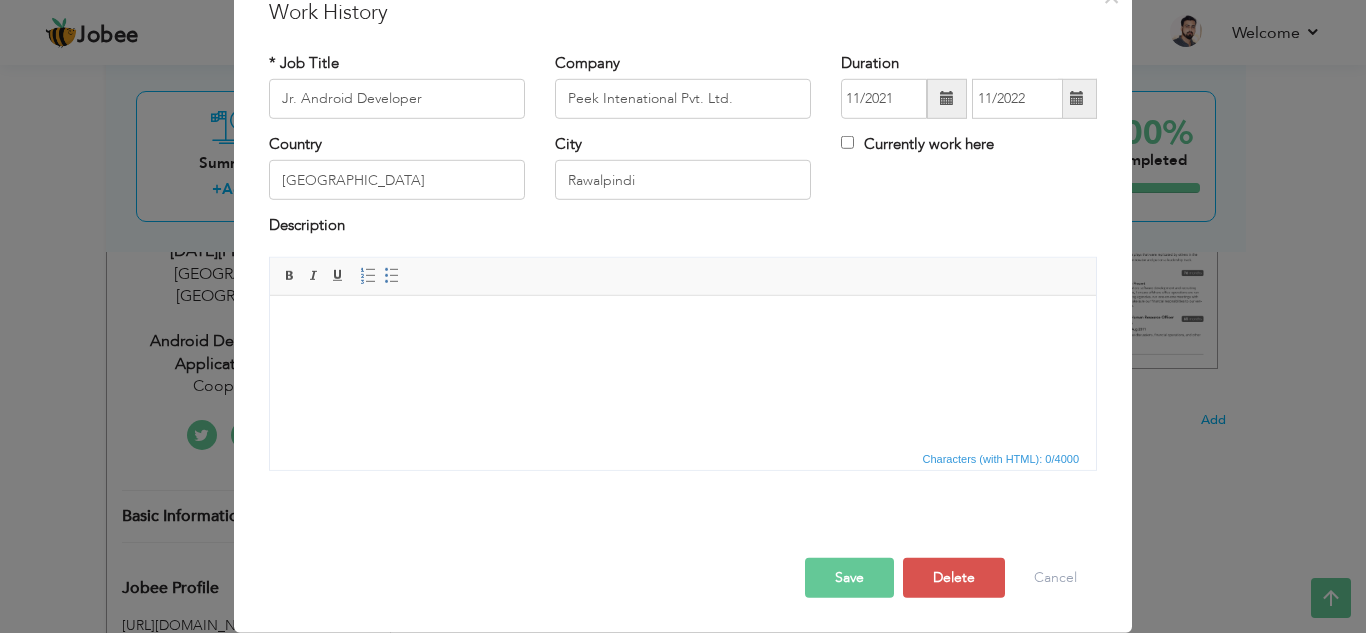 click on "Save" at bounding box center [849, 578] 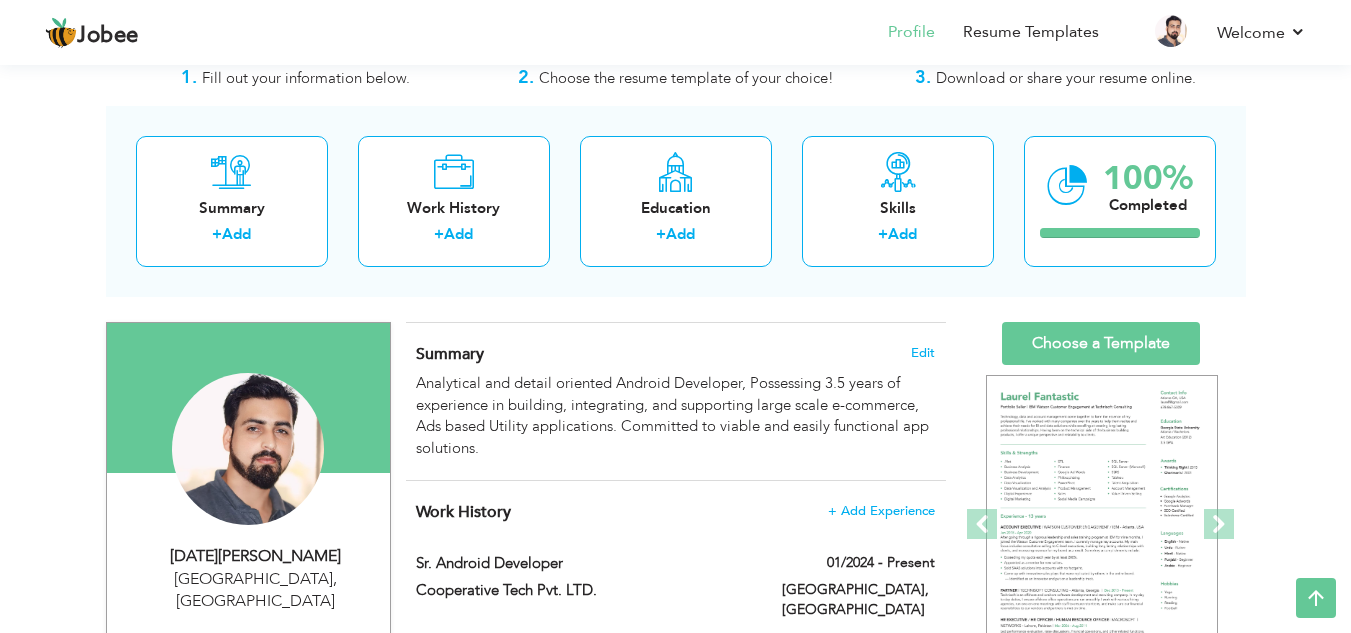 scroll, scrollTop: 0, scrollLeft: 0, axis: both 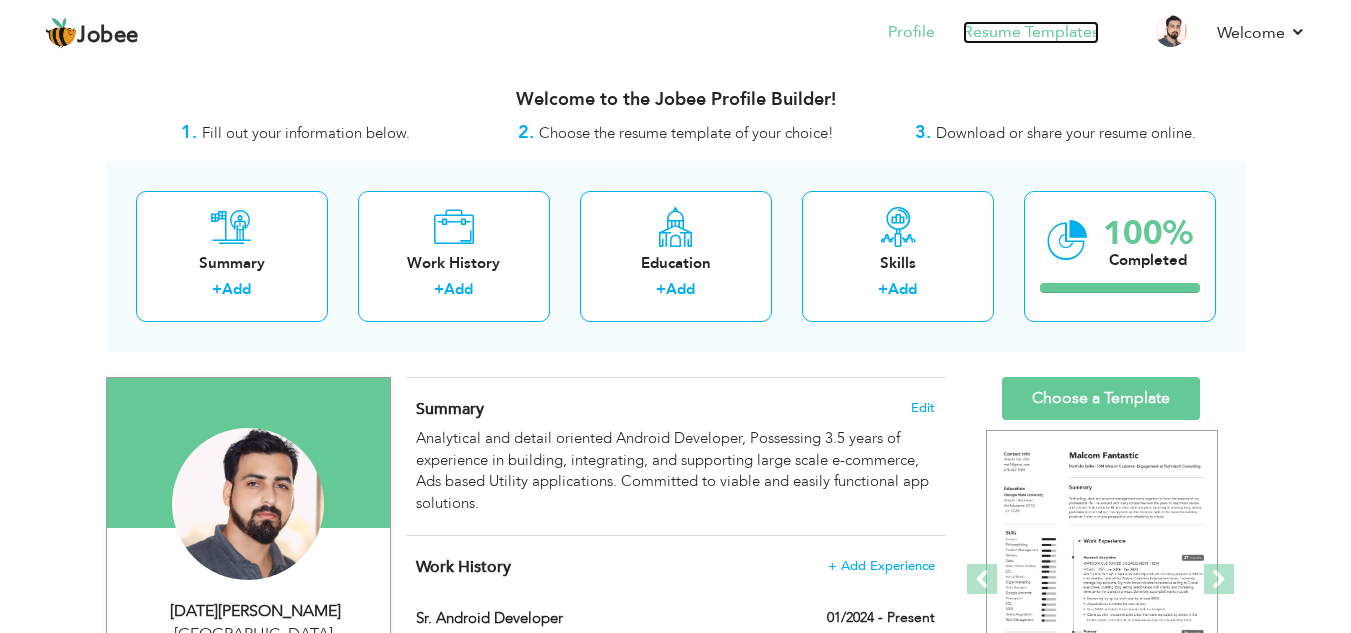 click on "Resume Templates" at bounding box center [1031, 32] 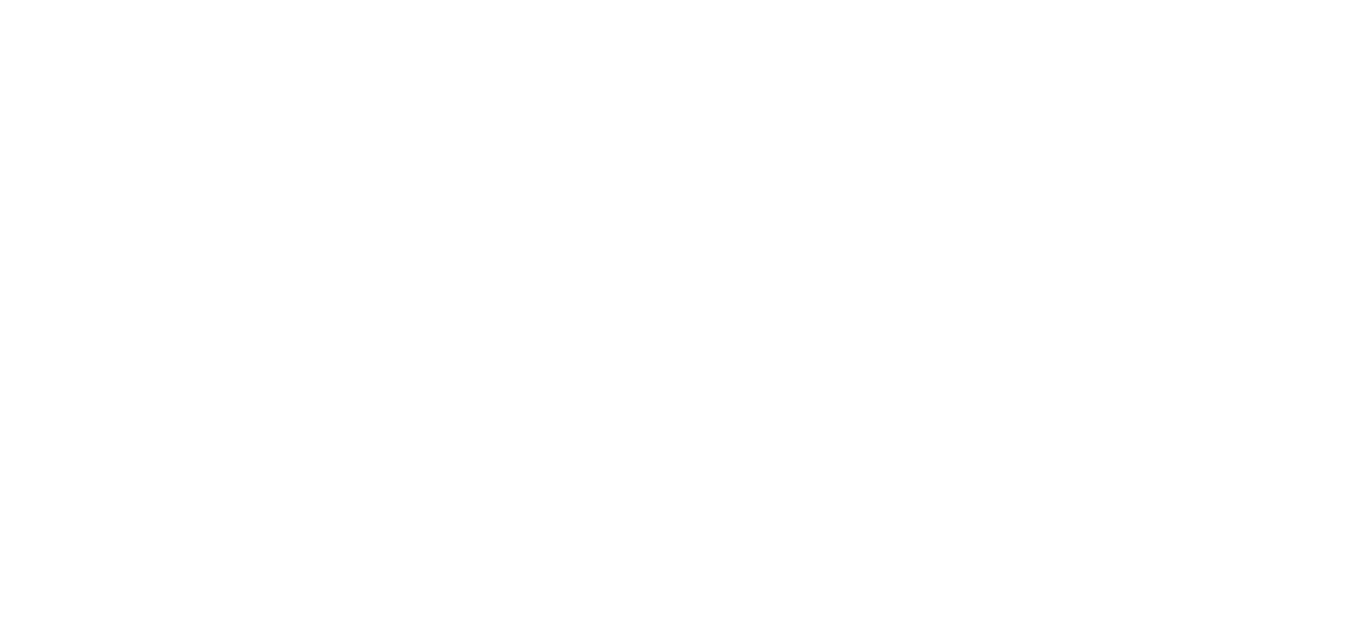 scroll, scrollTop: 0, scrollLeft: 0, axis: both 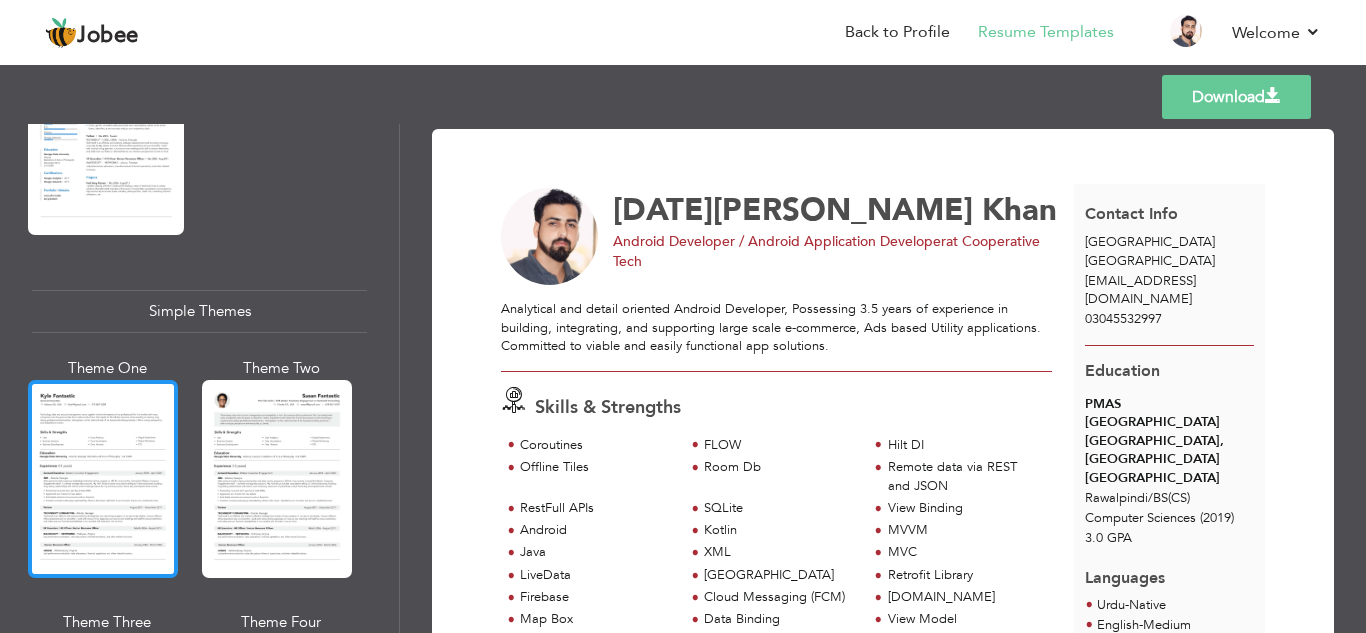 click at bounding box center (103, 479) 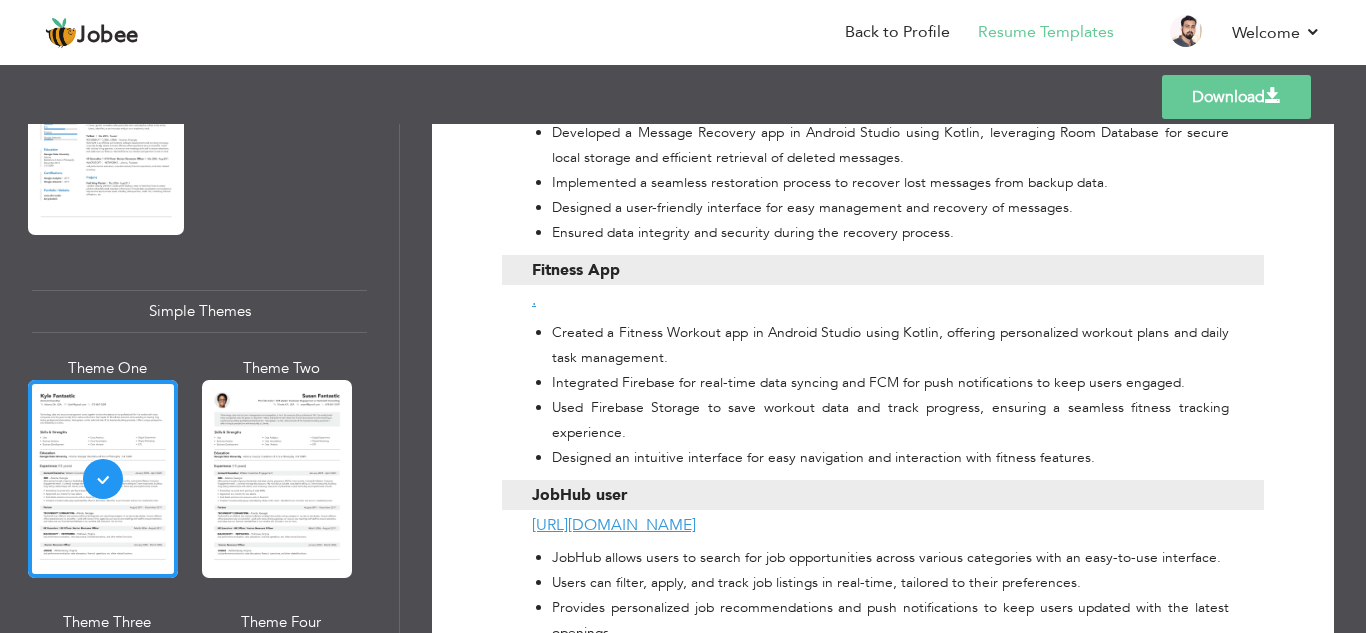 scroll, scrollTop: 1758, scrollLeft: 0, axis: vertical 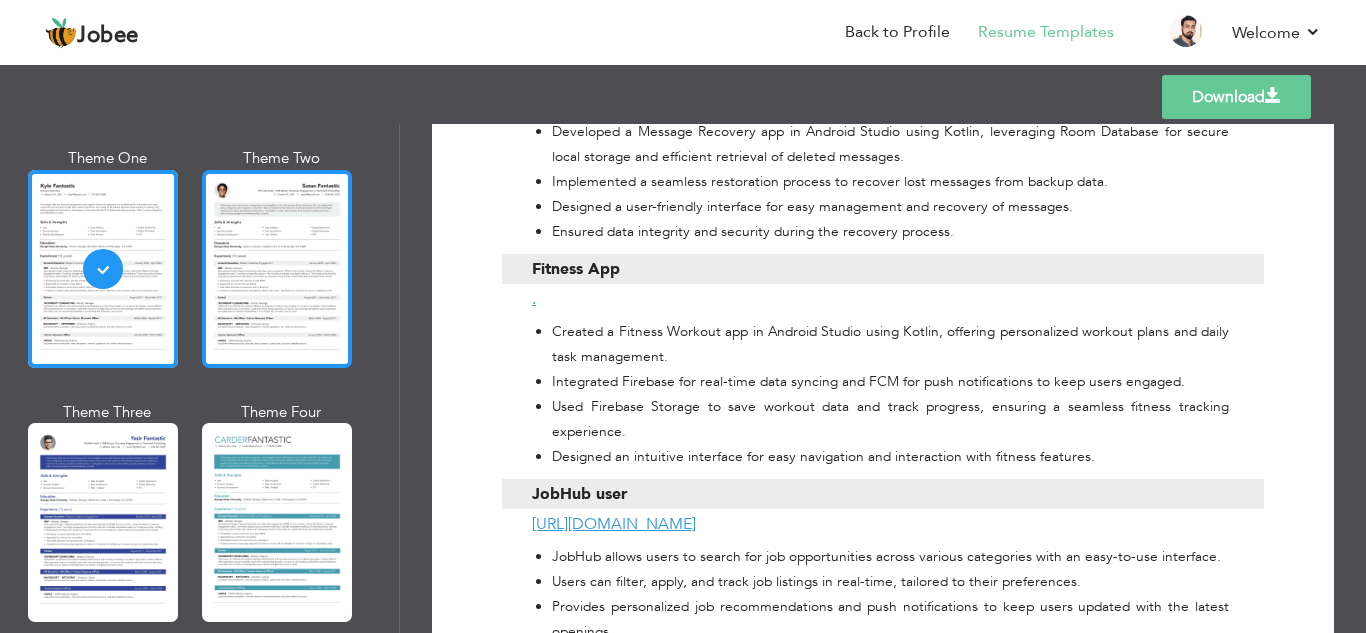 click at bounding box center (277, 522) 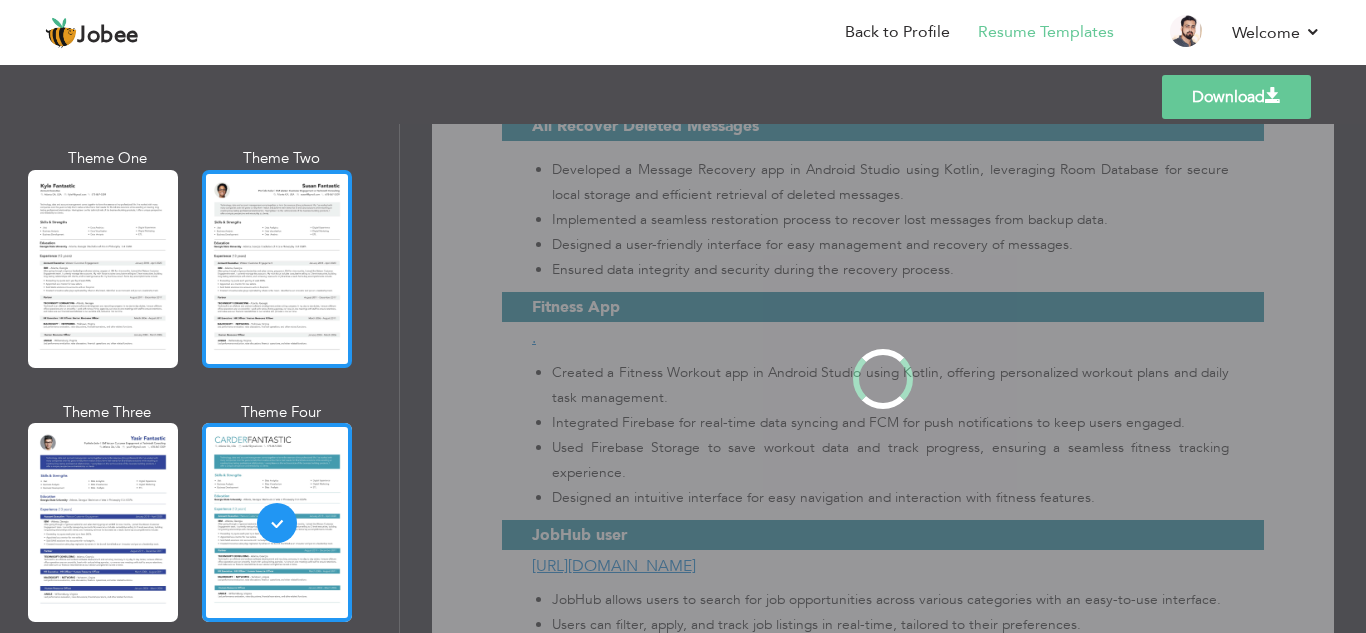 scroll, scrollTop: 0, scrollLeft: 0, axis: both 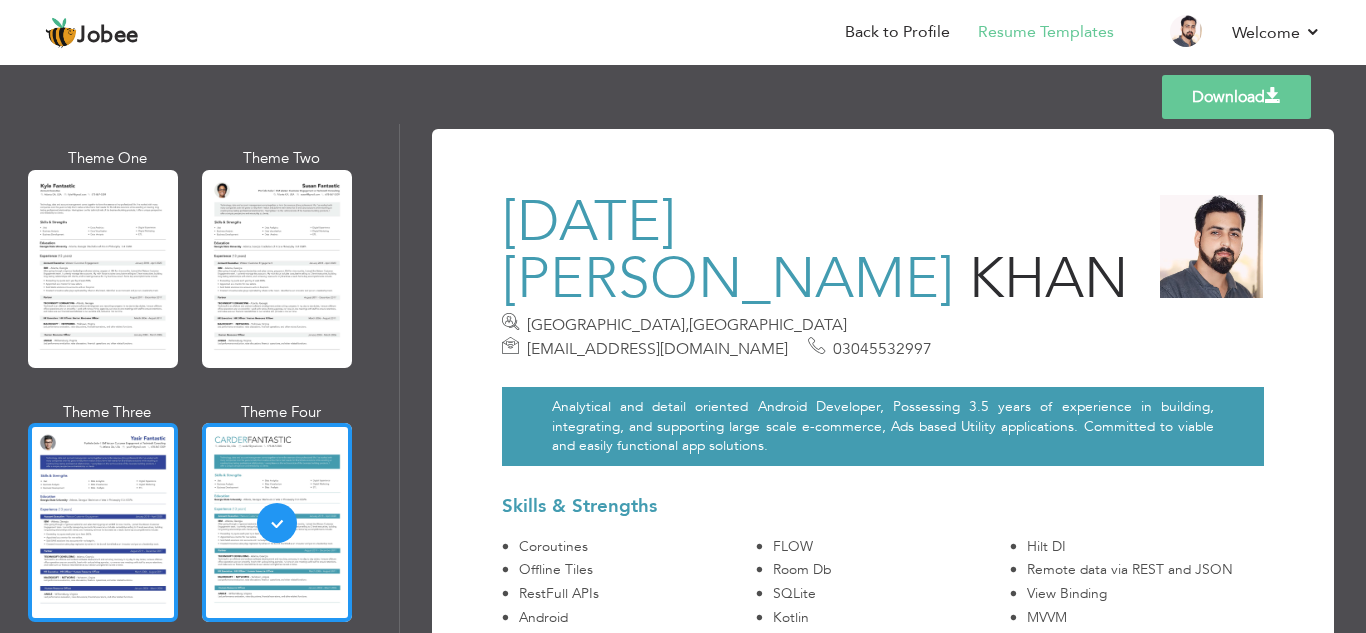 click at bounding box center (103, 522) 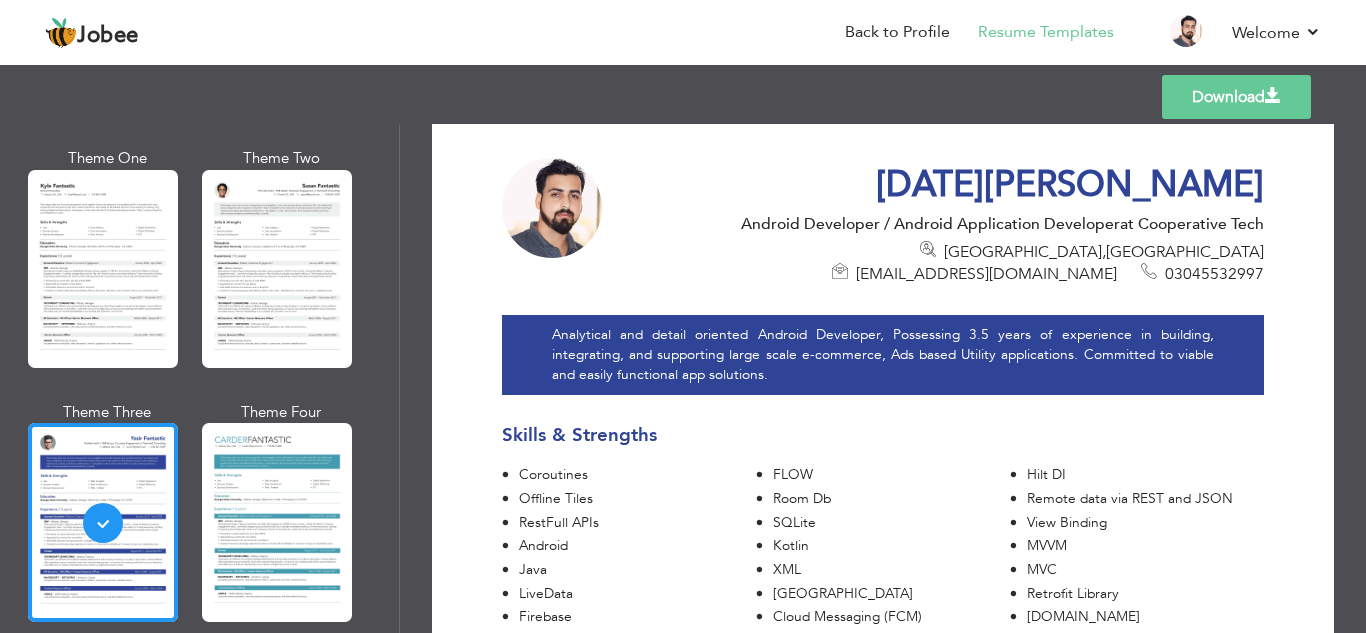 scroll, scrollTop: 0, scrollLeft: 0, axis: both 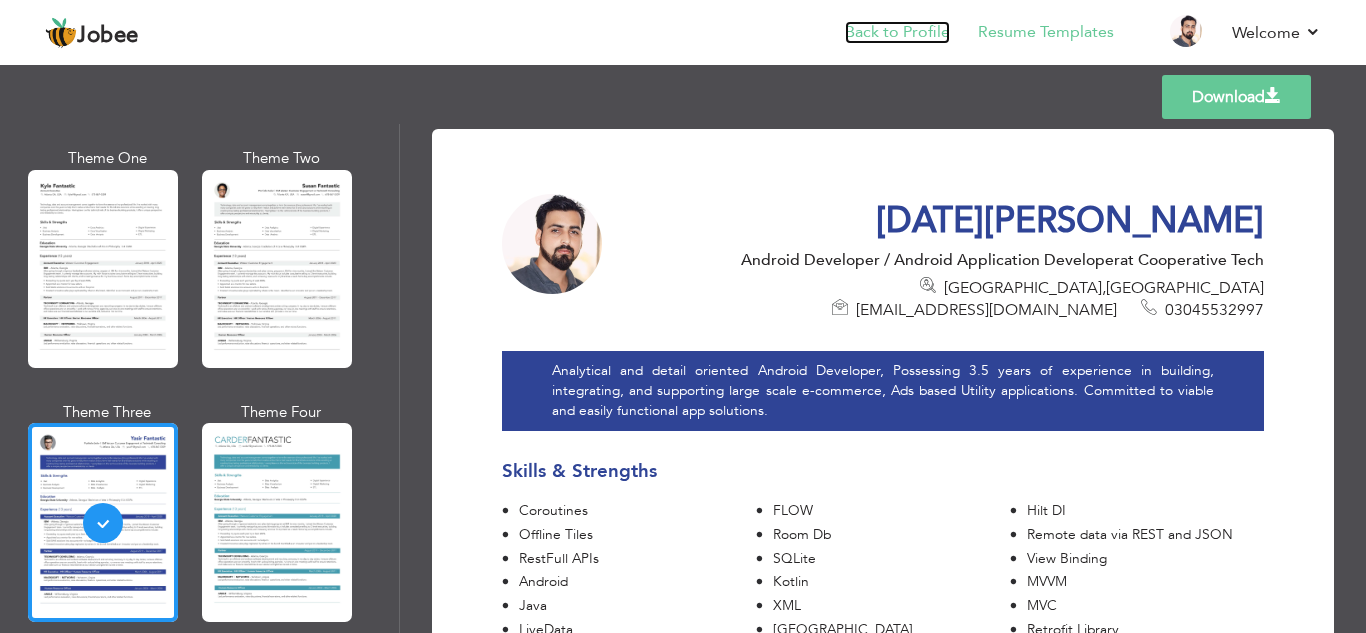 click on "Back to Profile" at bounding box center (897, 32) 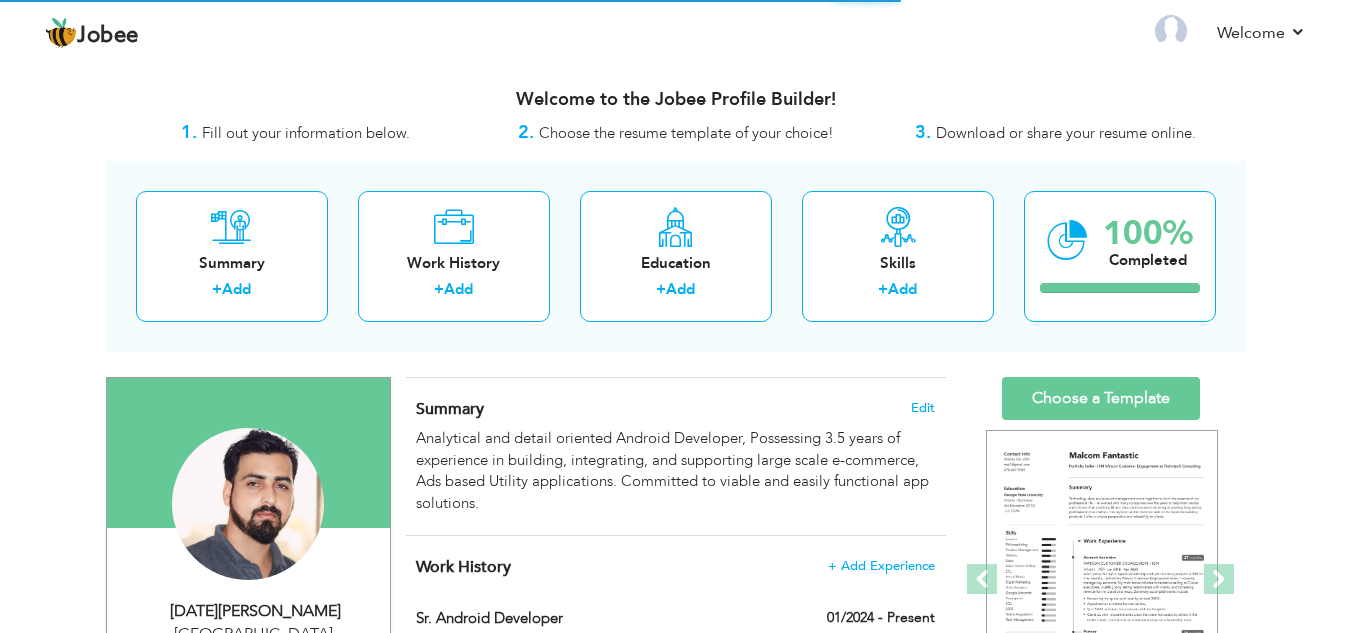 scroll, scrollTop: 0, scrollLeft: 0, axis: both 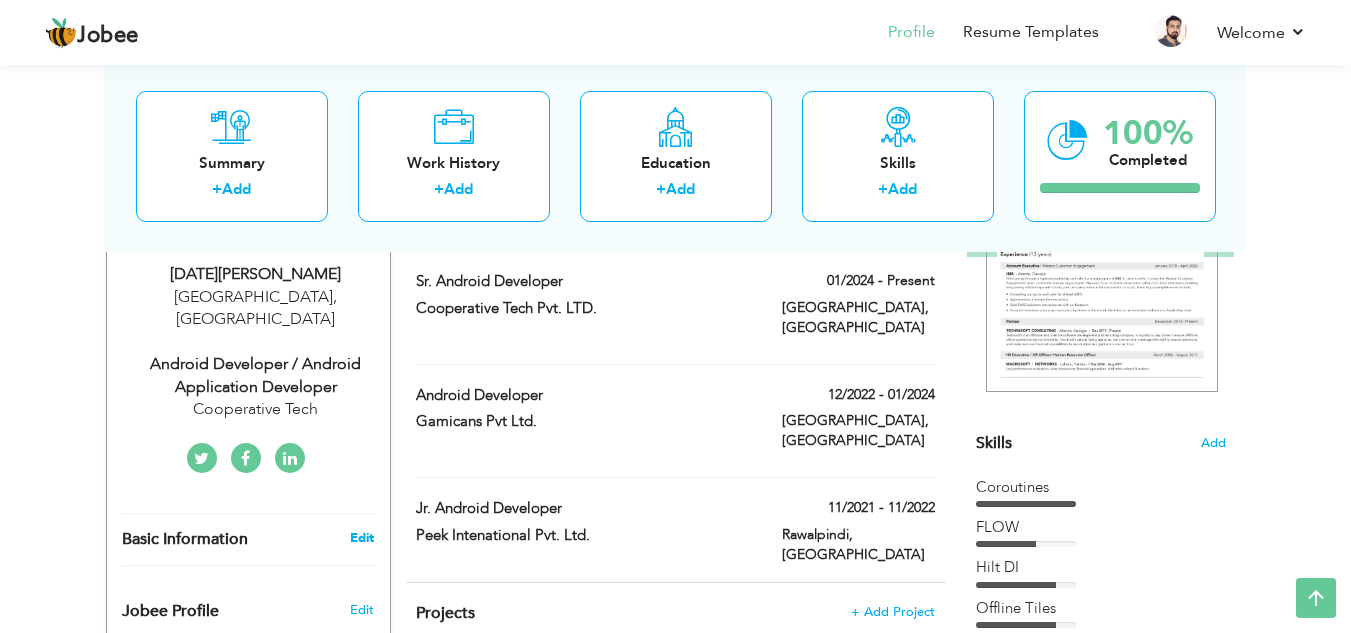 click on "Edit" at bounding box center (362, 538) 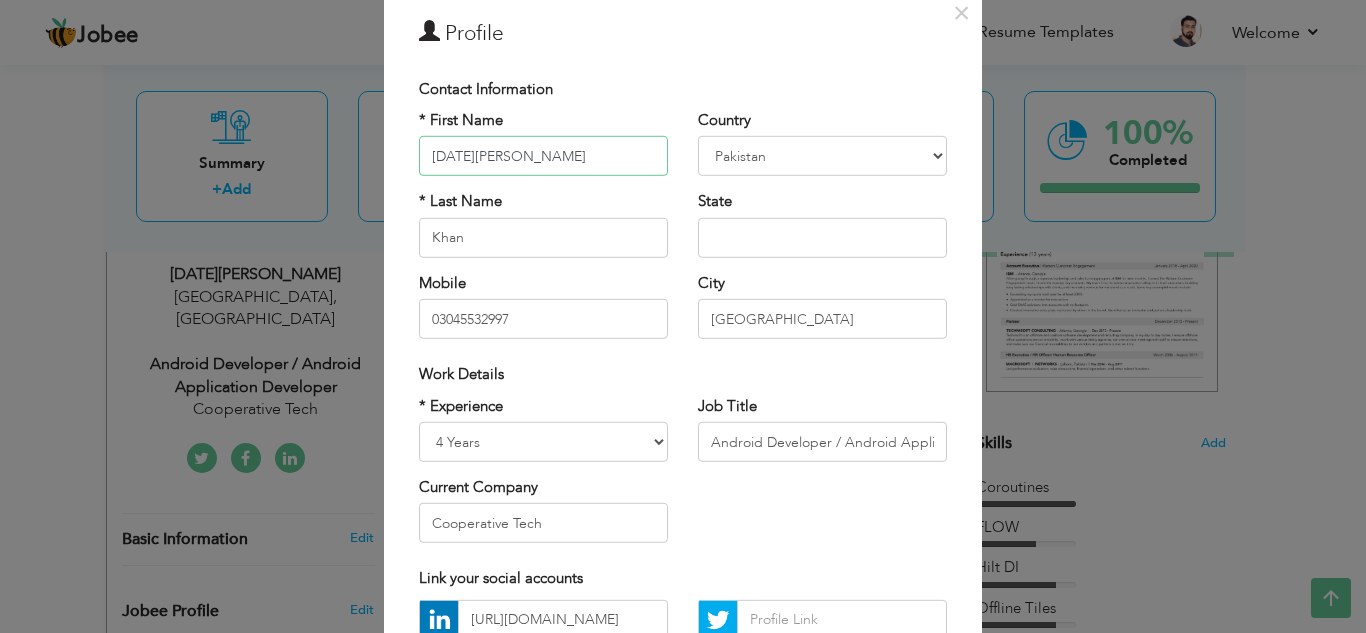scroll, scrollTop: 72, scrollLeft: 0, axis: vertical 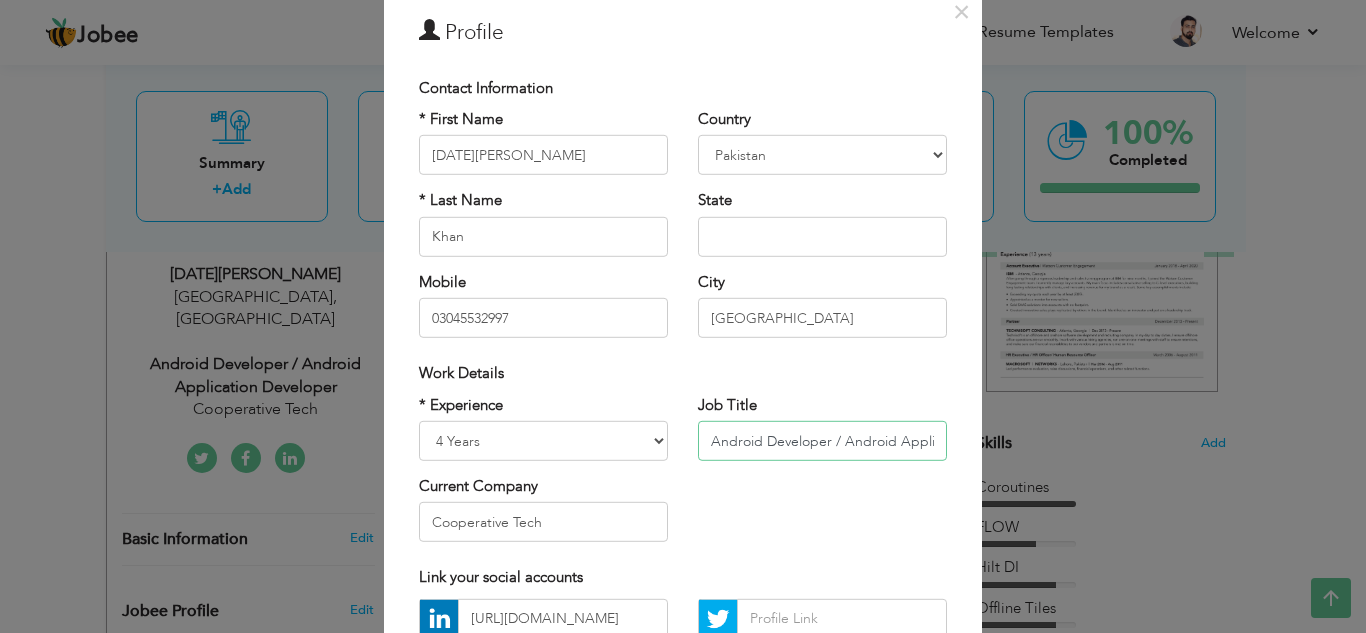 click on "Android Developer / Android Application Developer" at bounding box center (822, 441) 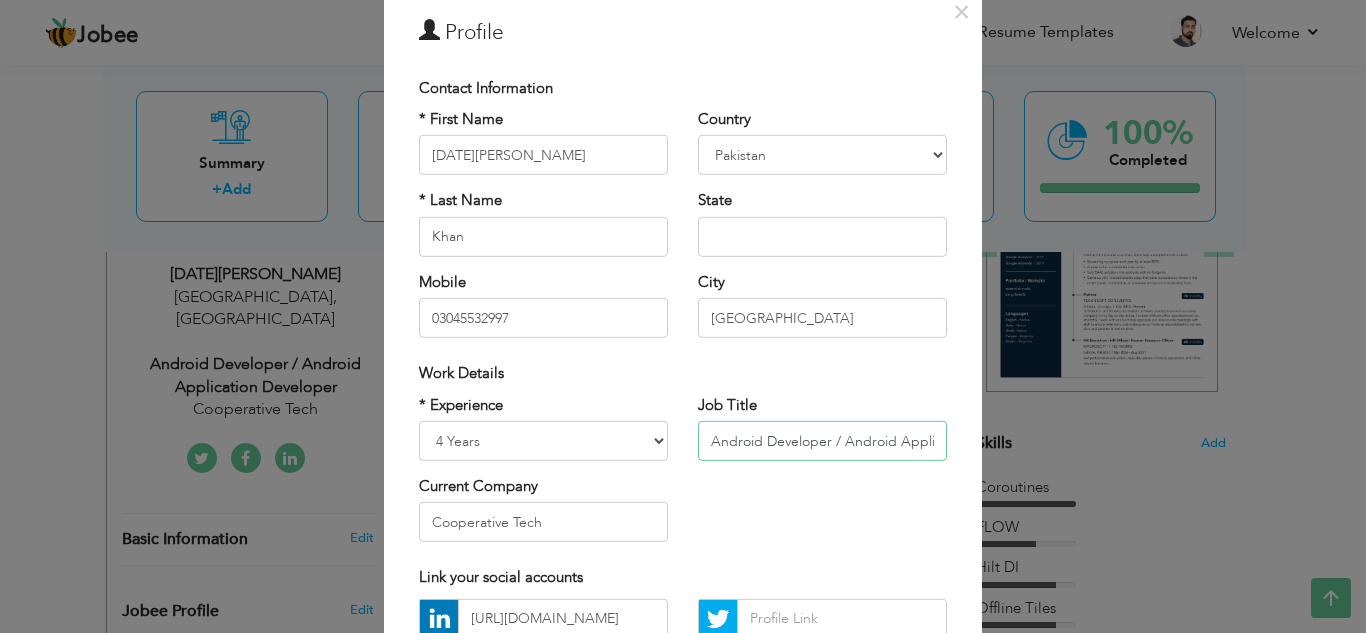 click on "Android Developer / Android Application Developer" at bounding box center (822, 441) 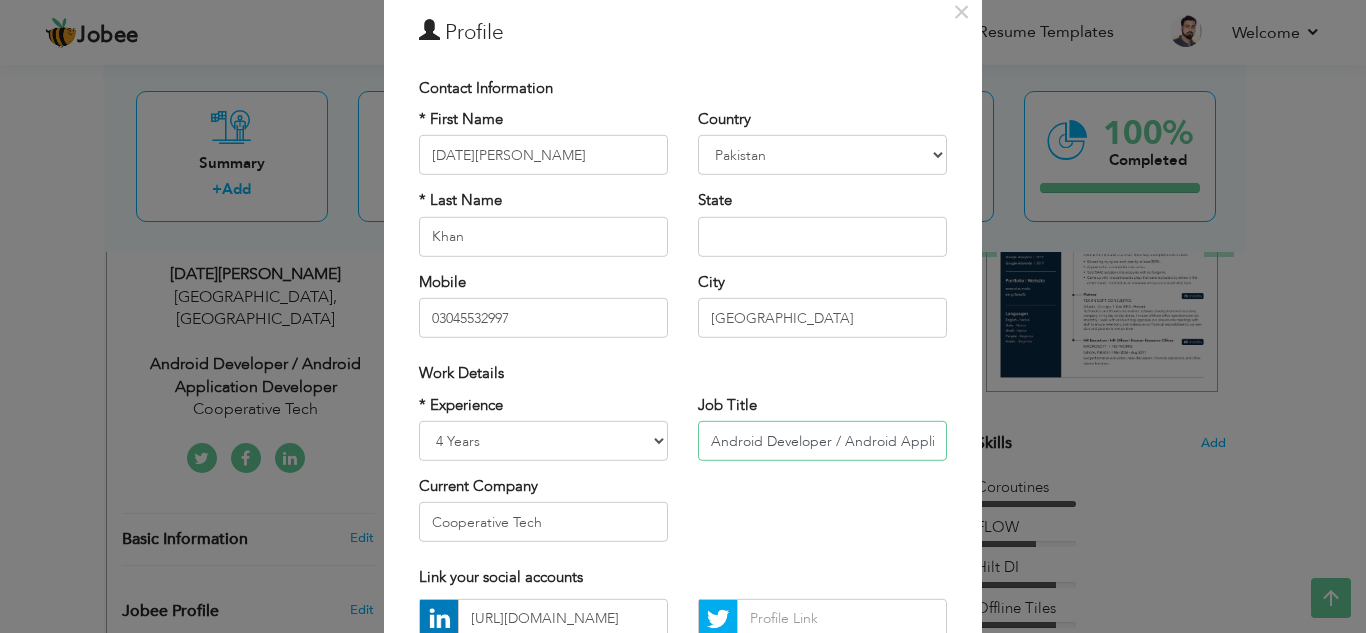 type on "R" 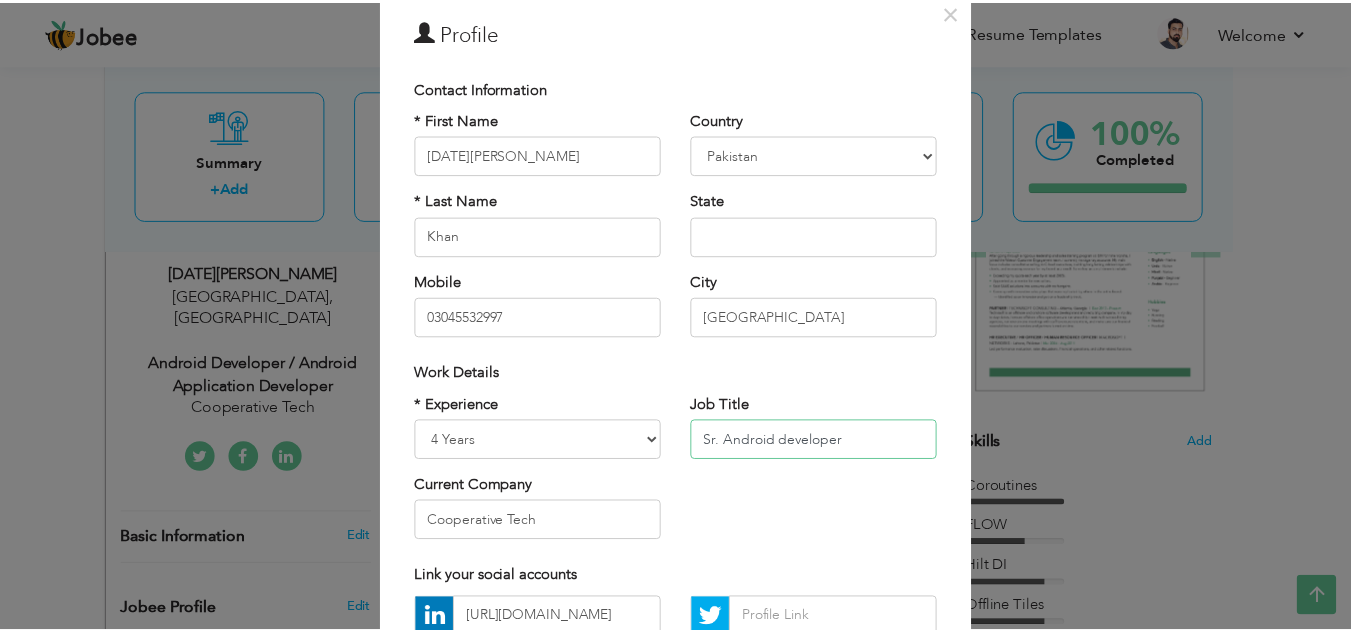 scroll, scrollTop: 269, scrollLeft: 0, axis: vertical 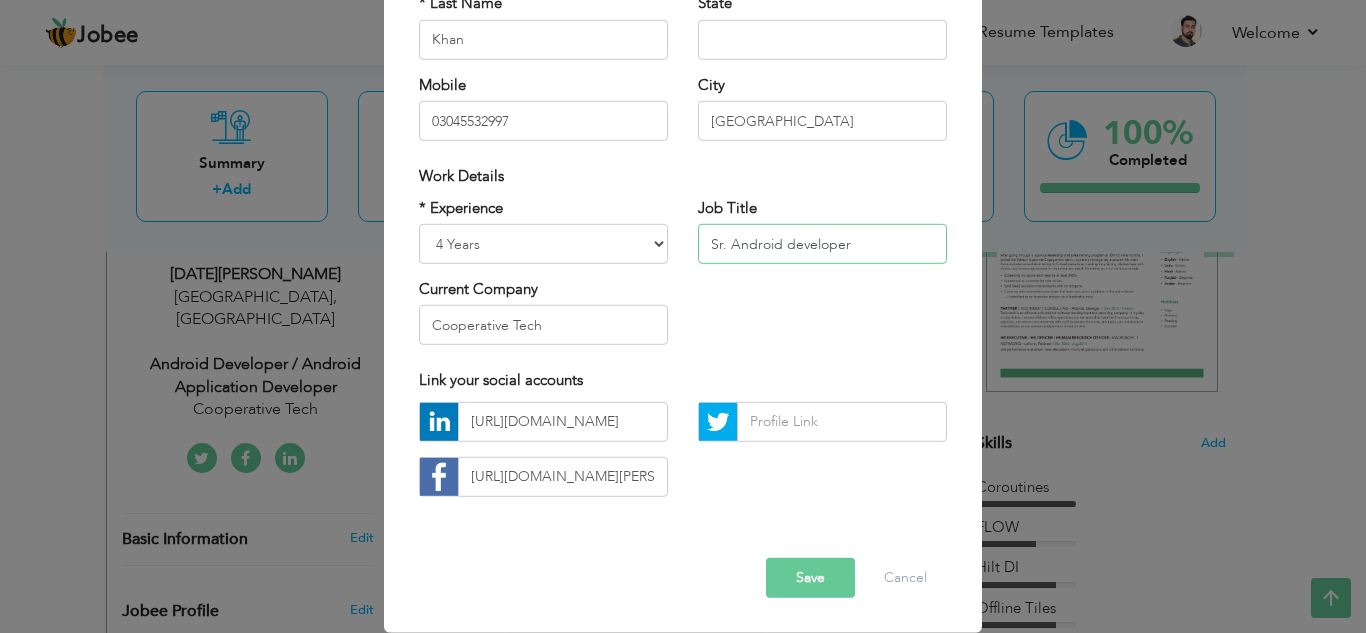 type on "Sr. Android developer" 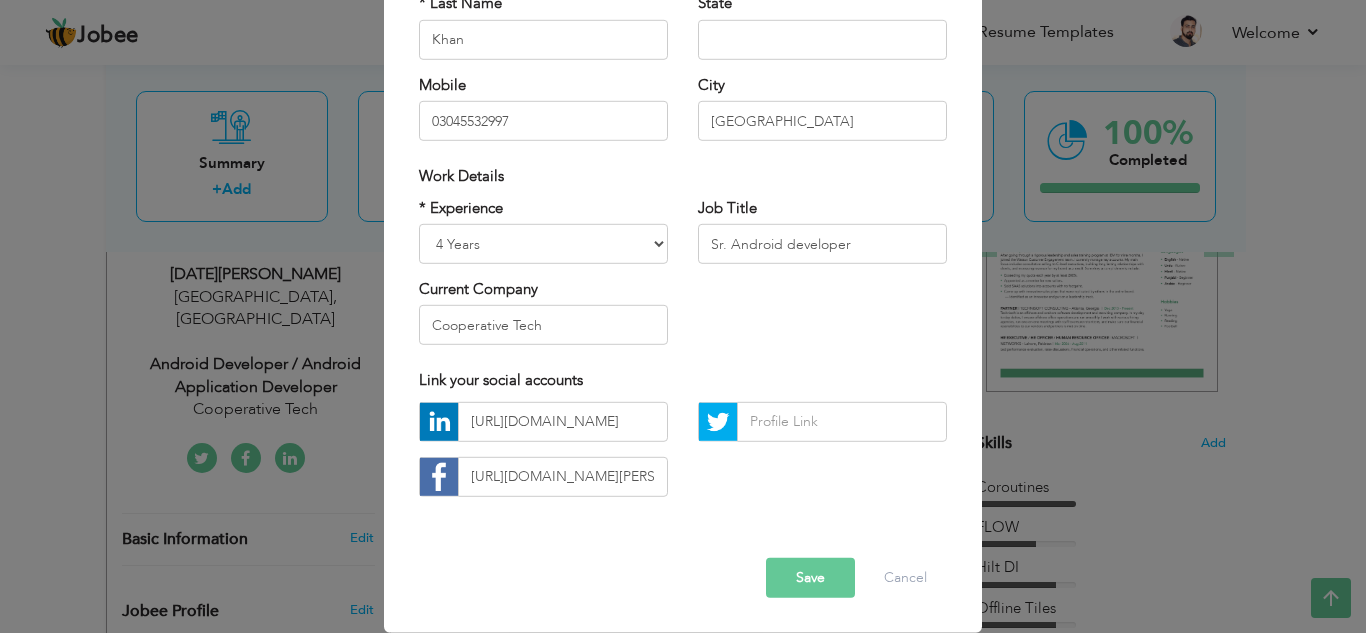 click on "Save" at bounding box center (810, 578) 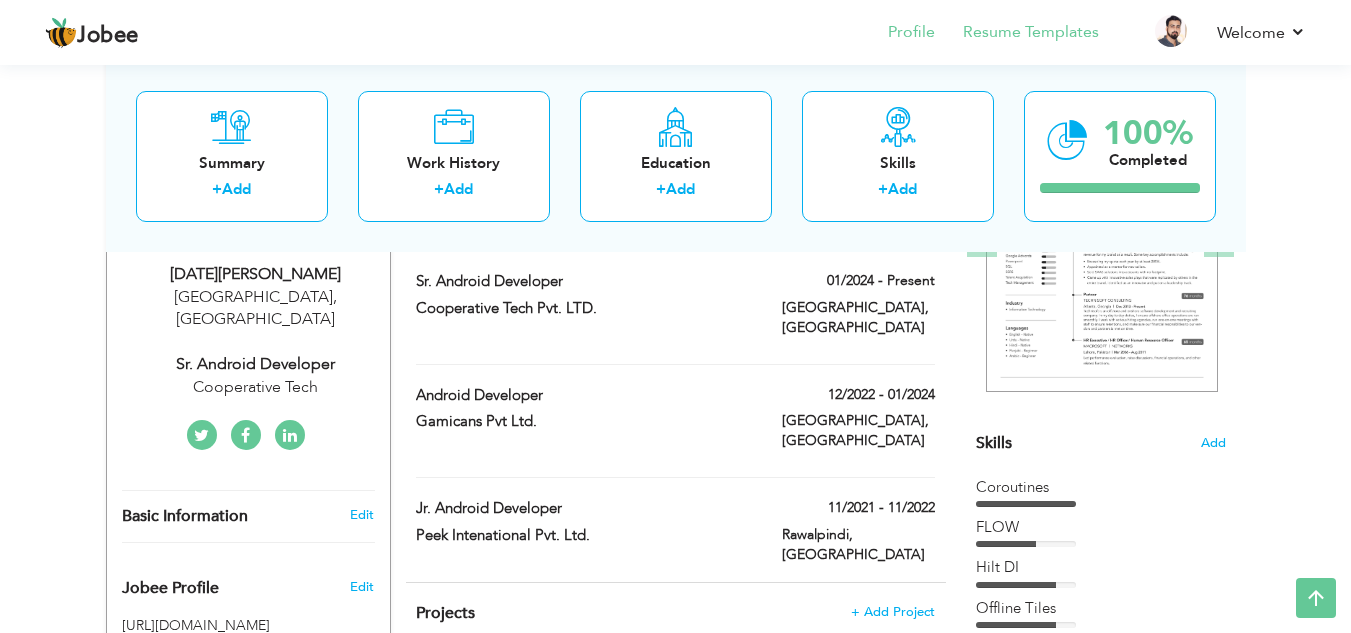click on "Resume Templates" at bounding box center [1017, 34] 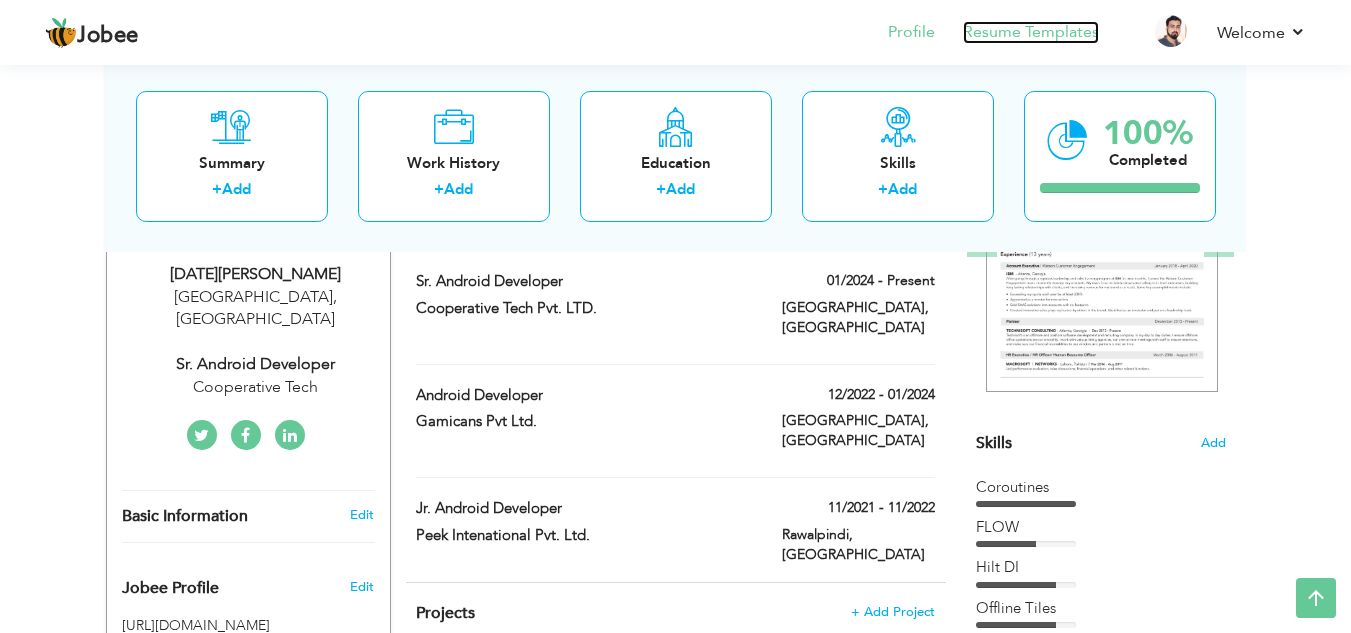 click on "Resume Templates" at bounding box center [1031, 32] 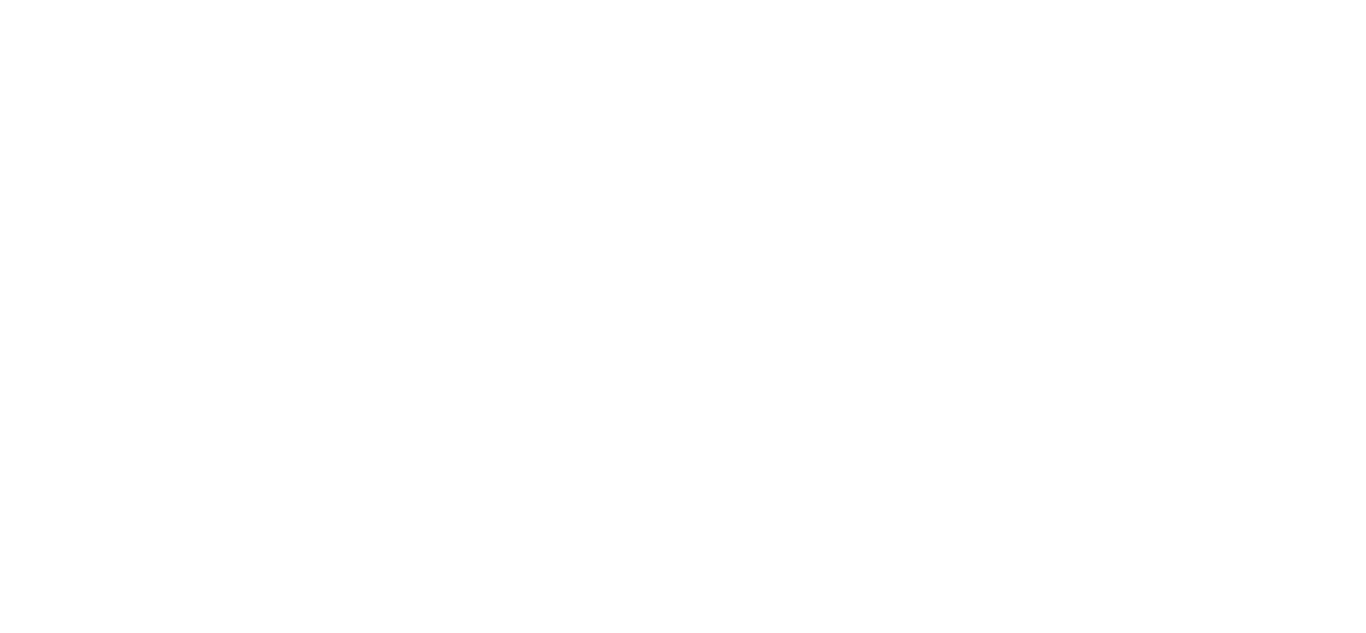 scroll, scrollTop: 0, scrollLeft: 0, axis: both 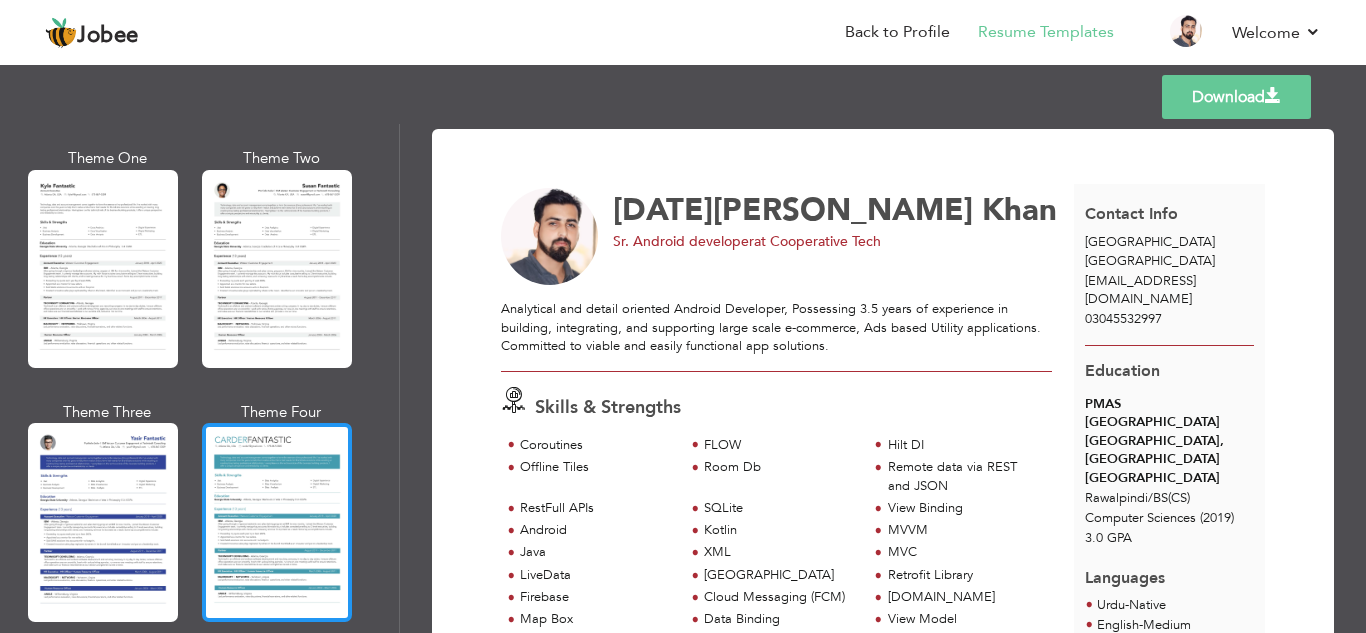 click at bounding box center (277, 522) 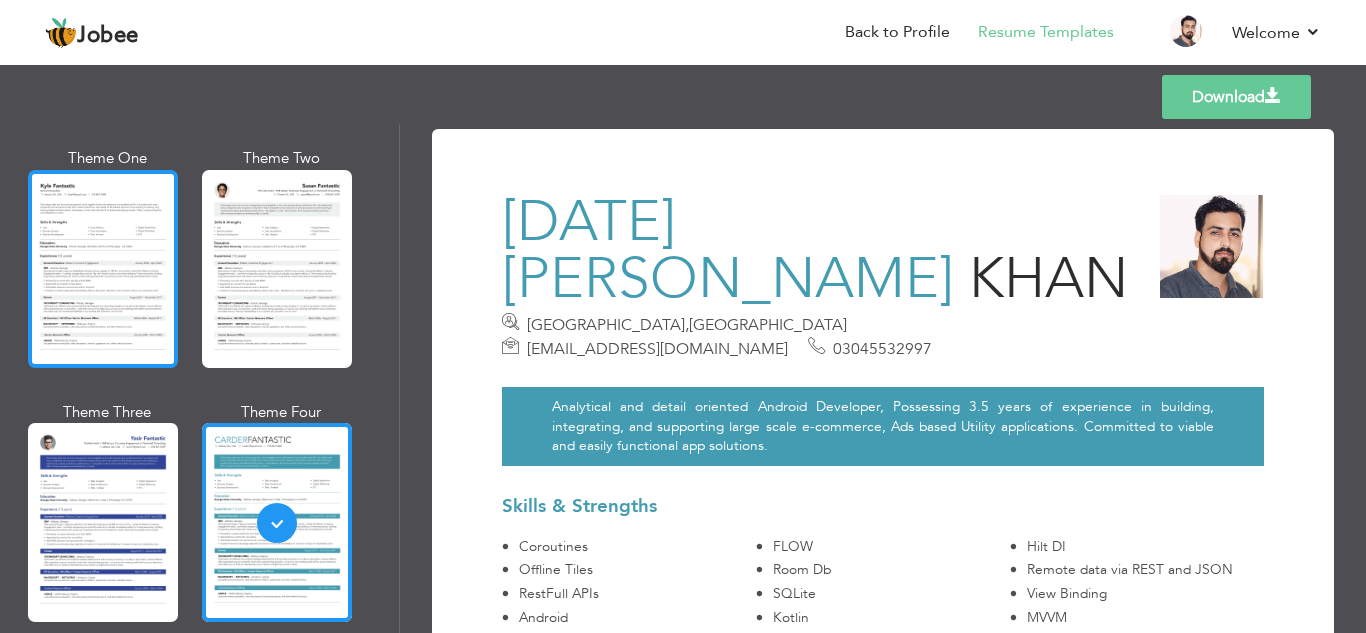 click at bounding box center (103, 269) 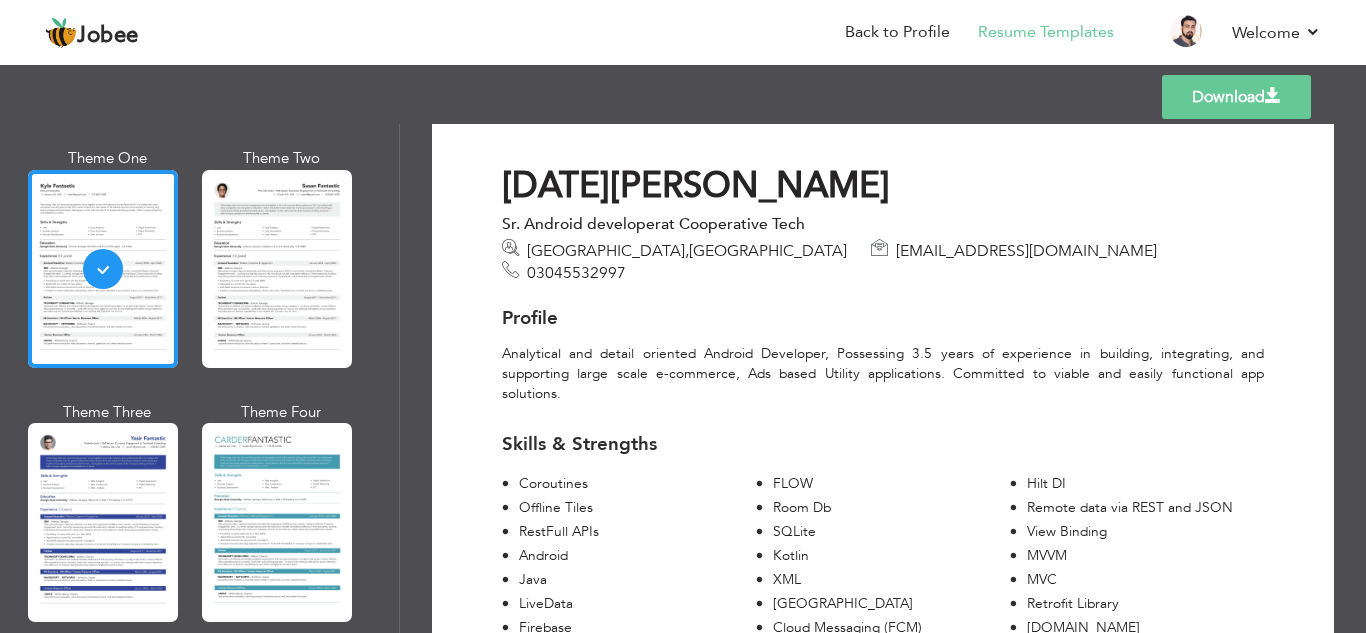 scroll, scrollTop: 0, scrollLeft: 0, axis: both 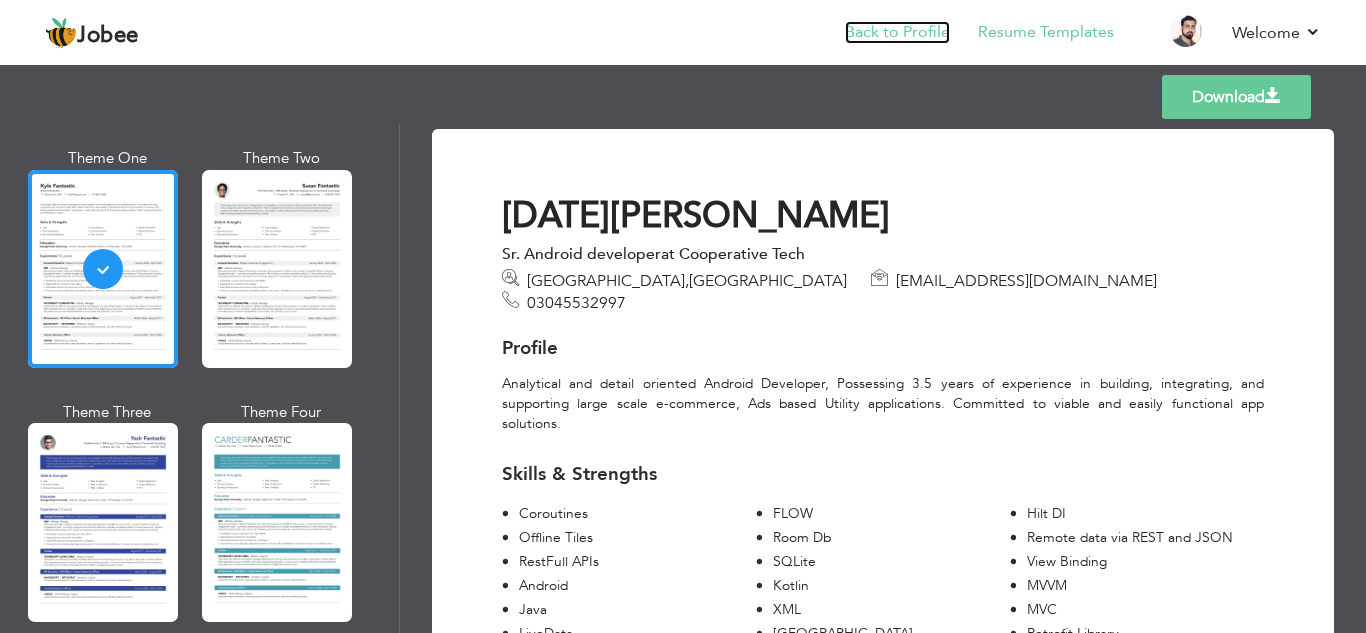 click on "Back to Profile" at bounding box center [897, 32] 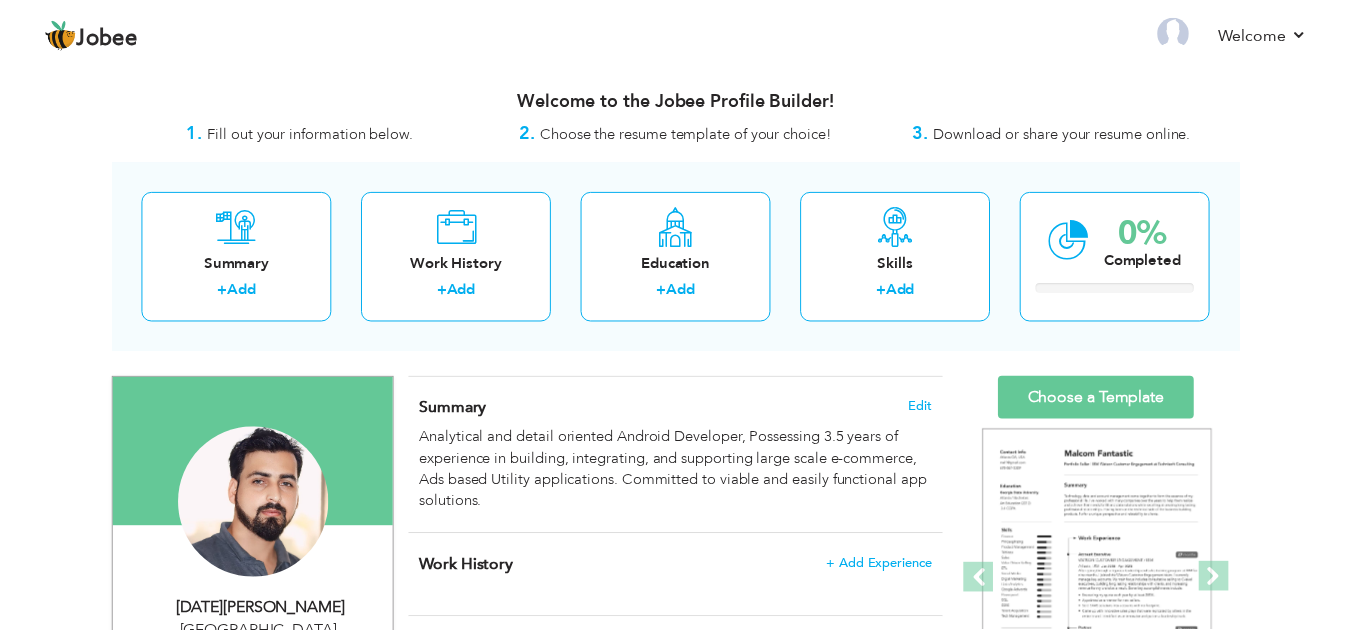 scroll, scrollTop: 0, scrollLeft: 0, axis: both 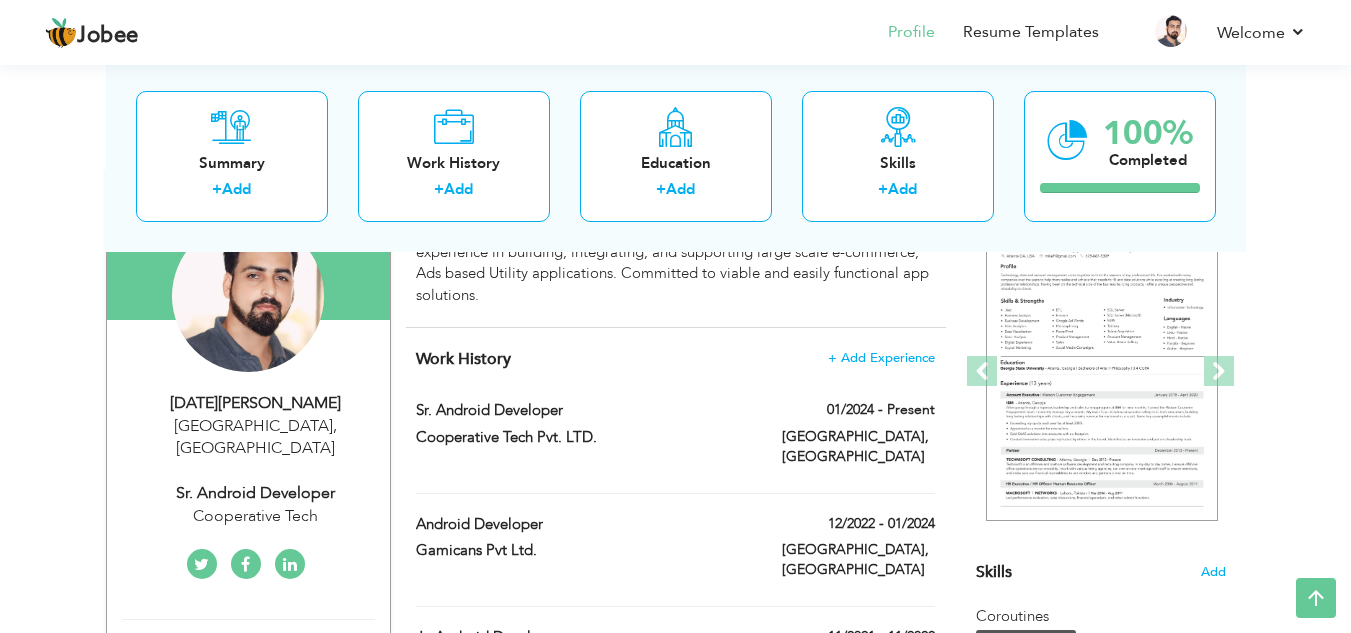 click on "Edit" at bounding box center (362, 644) 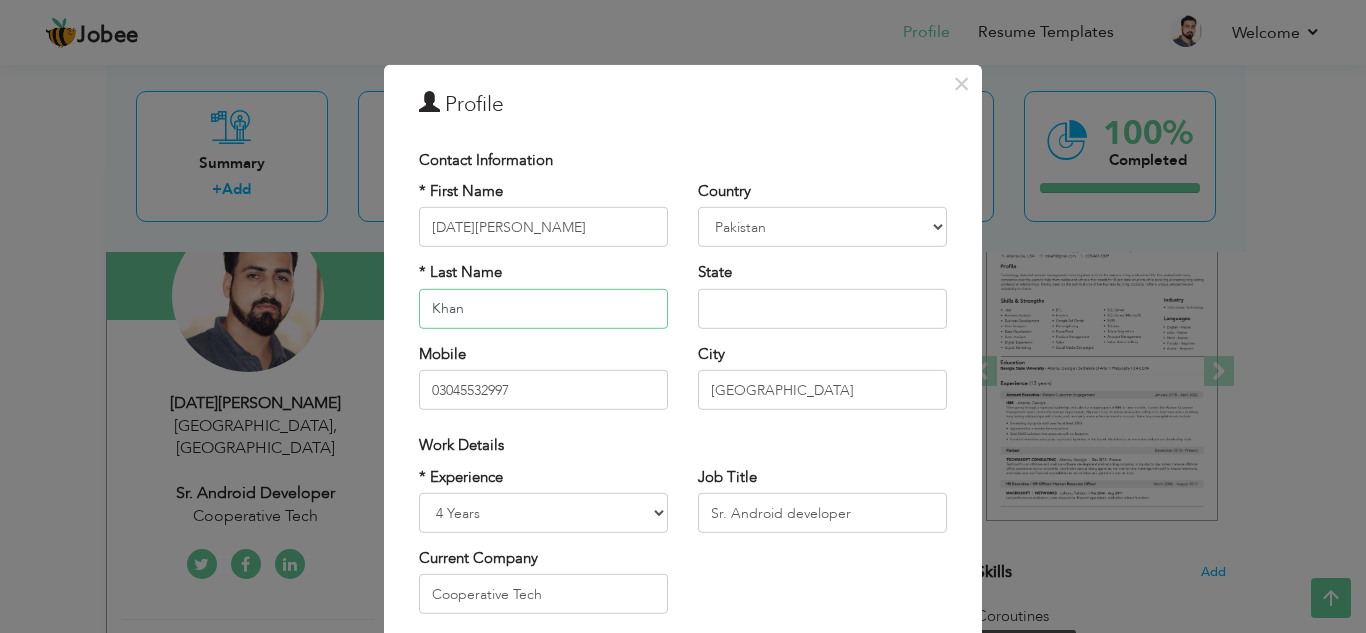 click on "Khan" at bounding box center [543, 309] 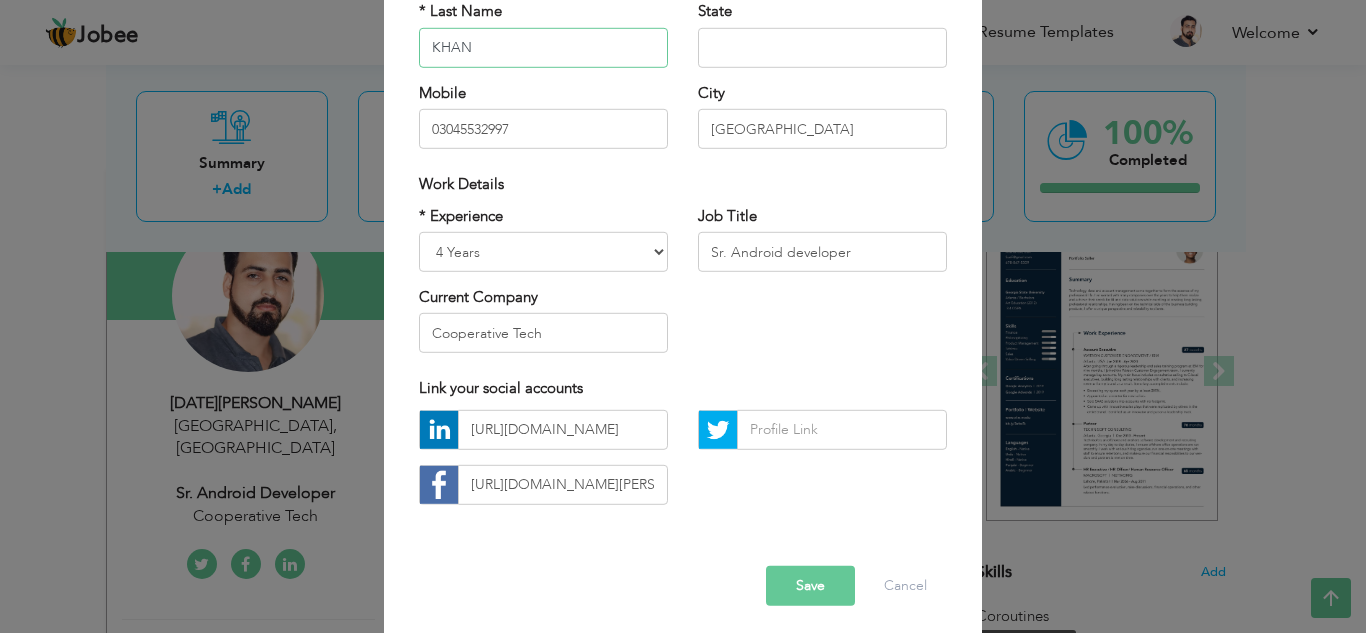 scroll, scrollTop: 269, scrollLeft: 0, axis: vertical 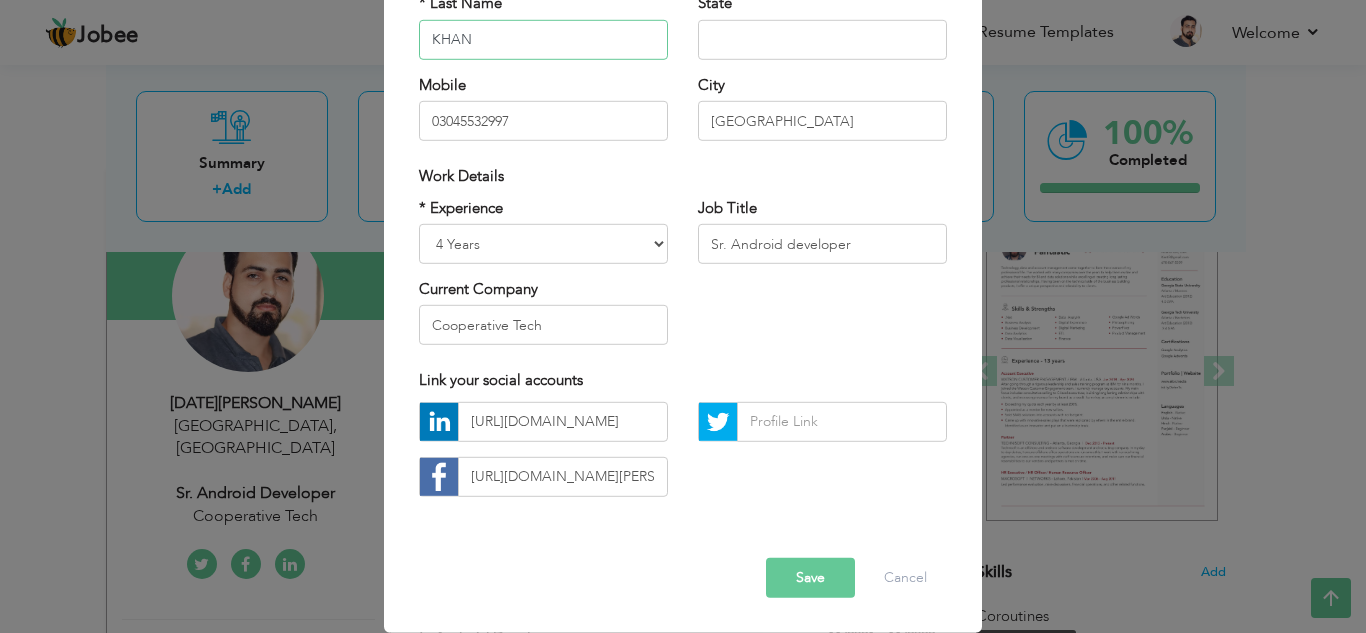type on "KHAN" 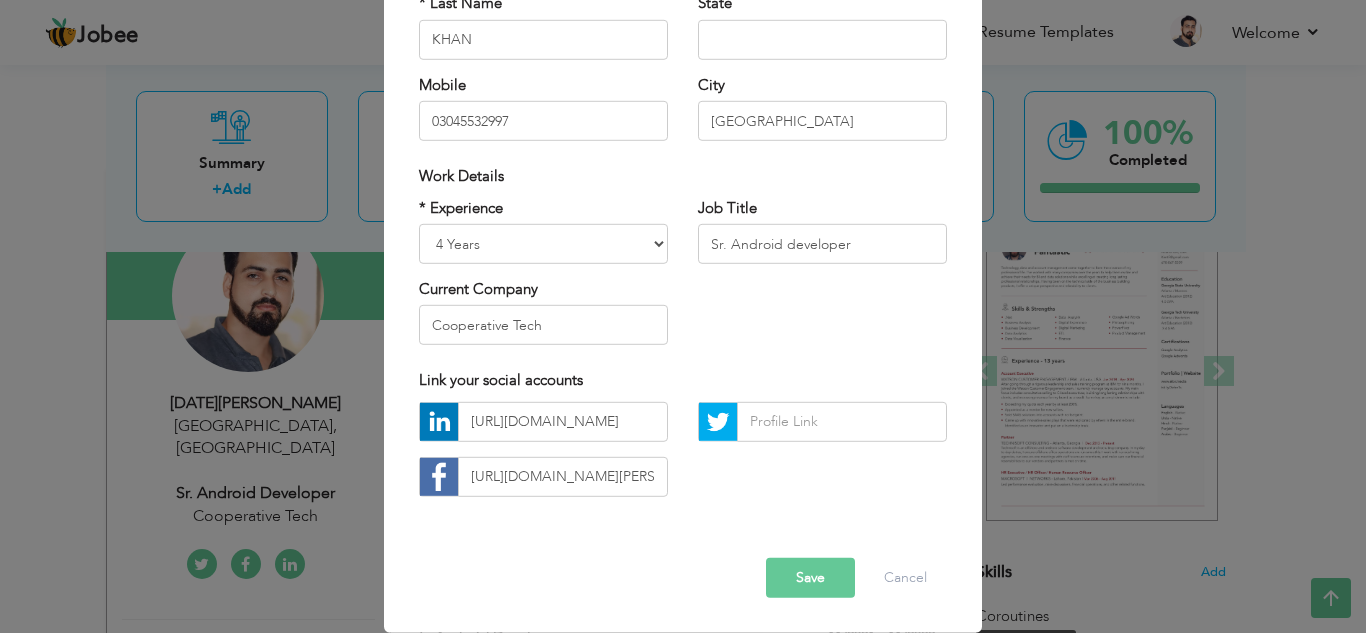 click on "Save" at bounding box center [810, 578] 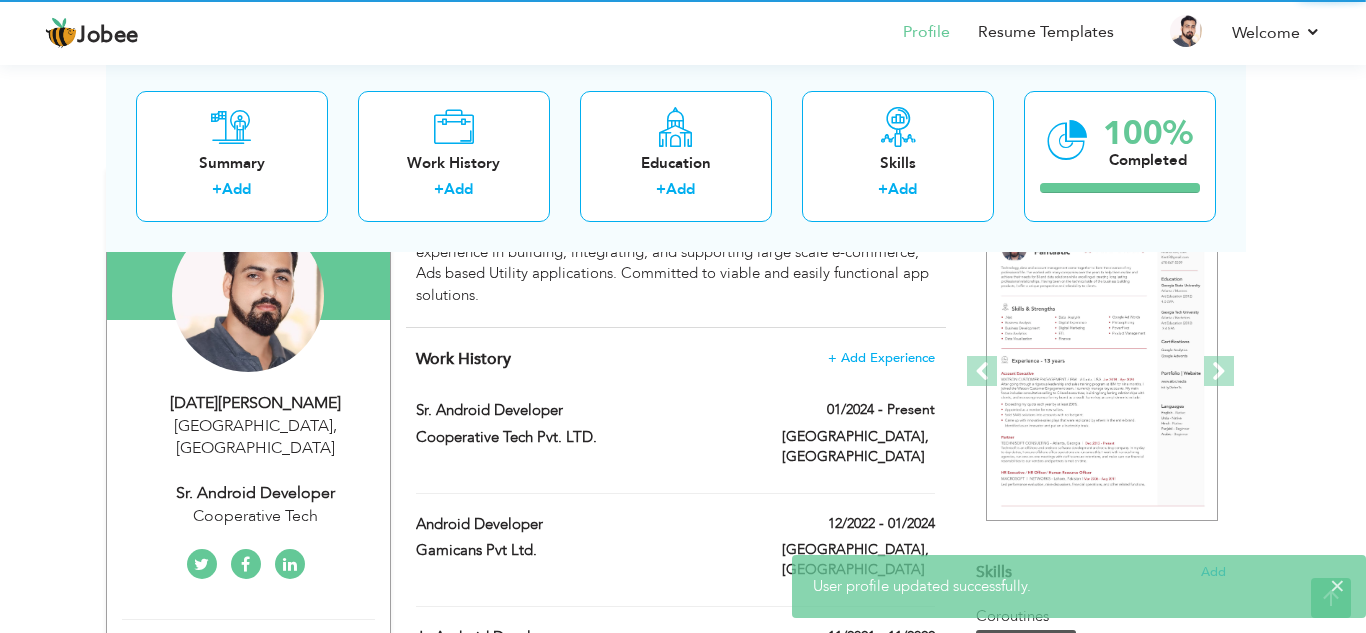 click on "×
User profile updated successfully." at bounding box center [1079, 586] 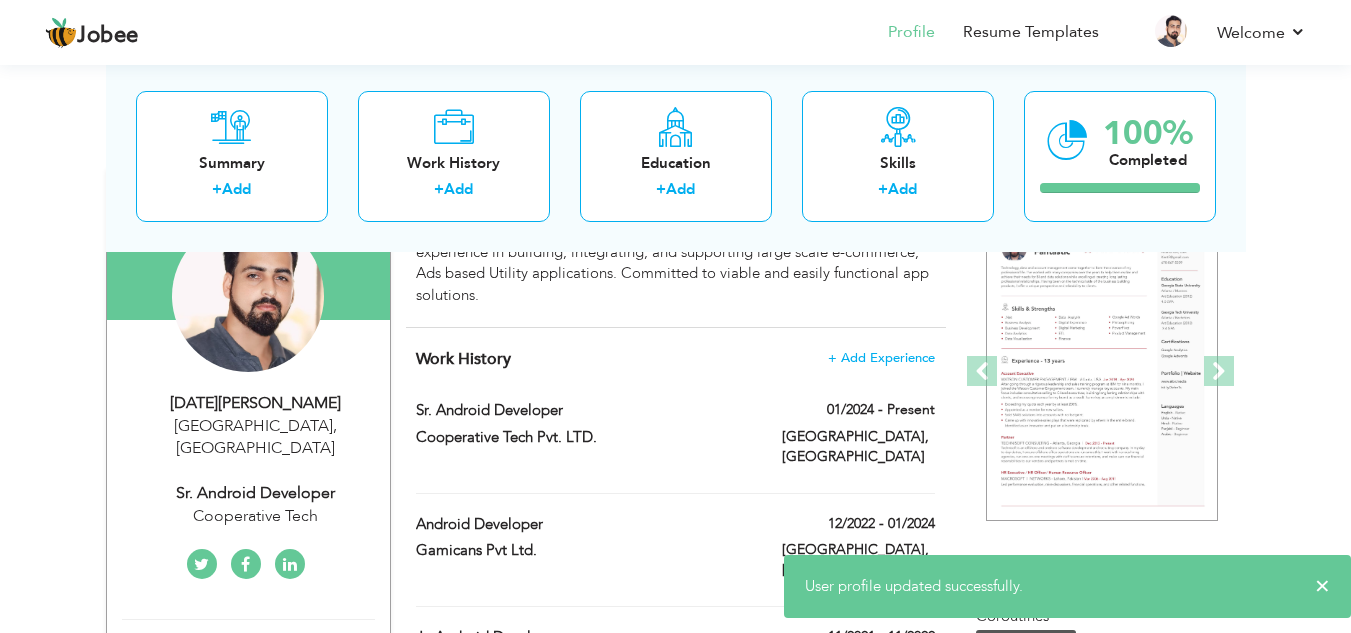 click on "Edit" at bounding box center (362, 644) 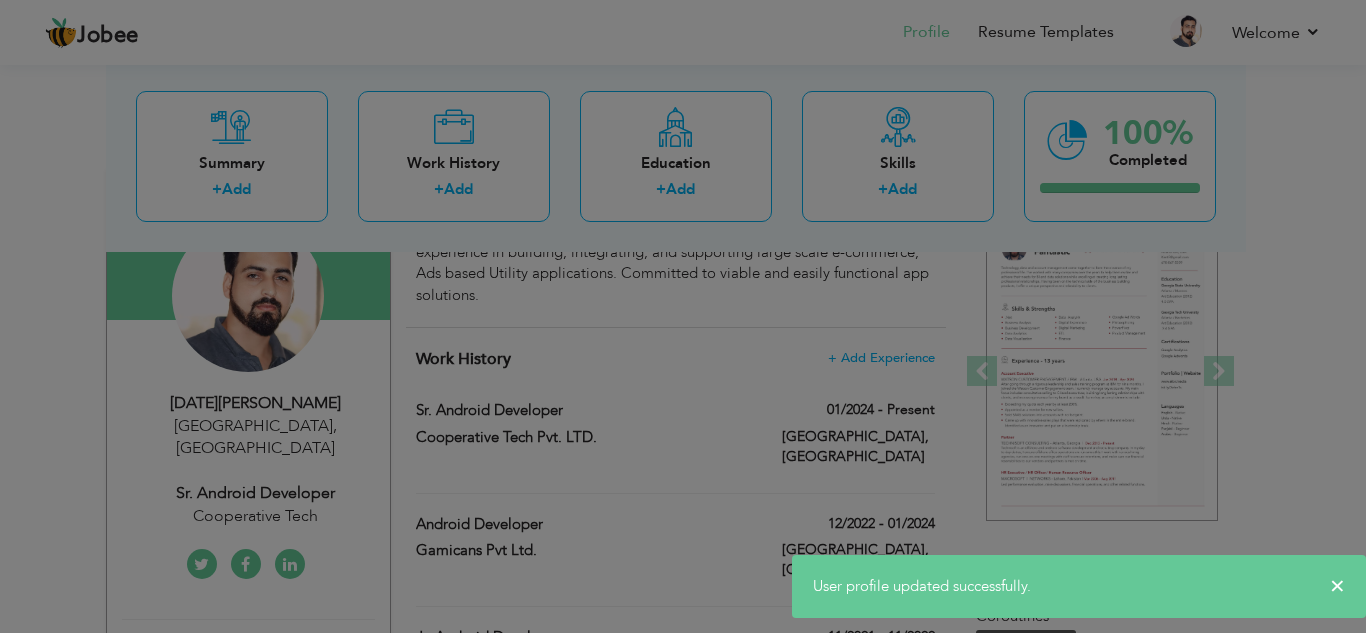 scroll, scrollTop: 0, scrollLeft: 0, axis: both 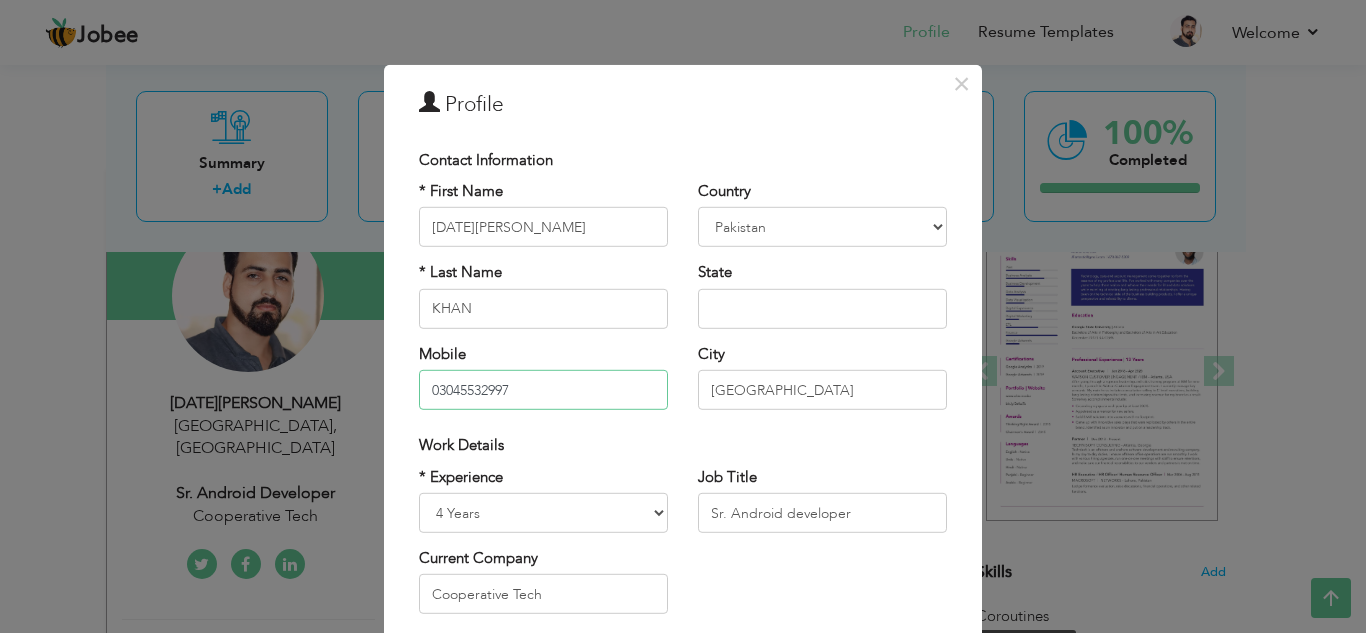 click on "03045532997" at bounding box center (543, 390) 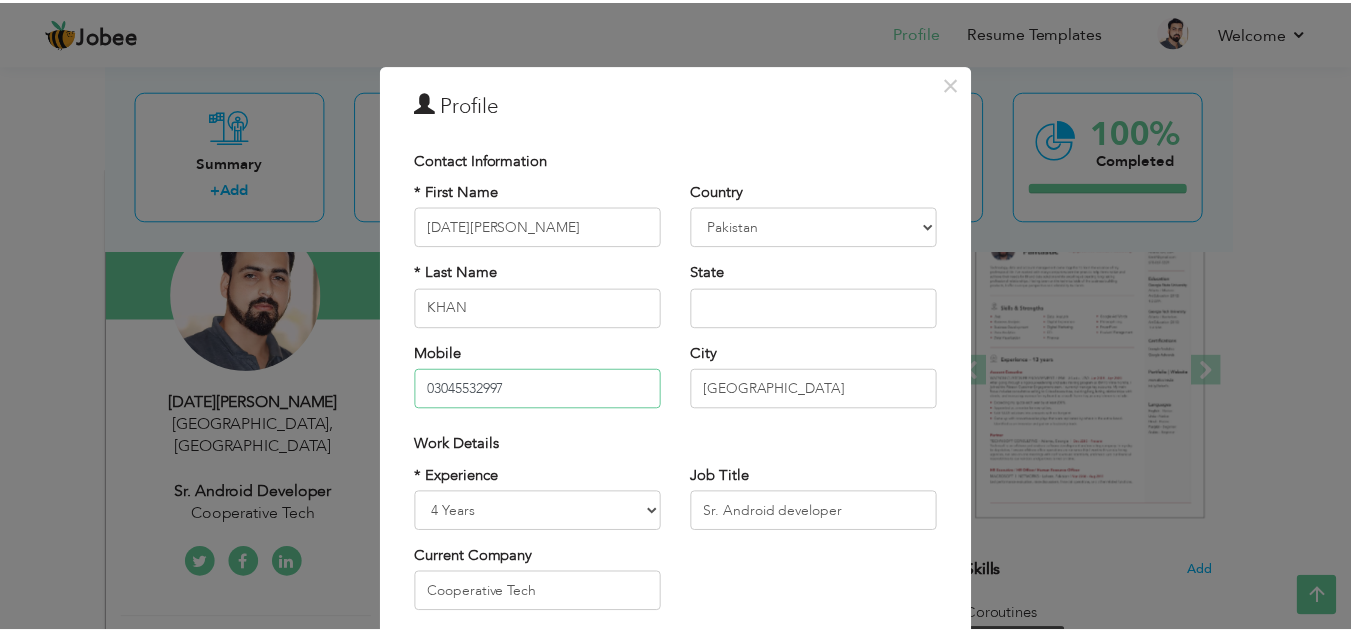scroll, scrollTop: 269, scrollLeft: 0, axis: vertical 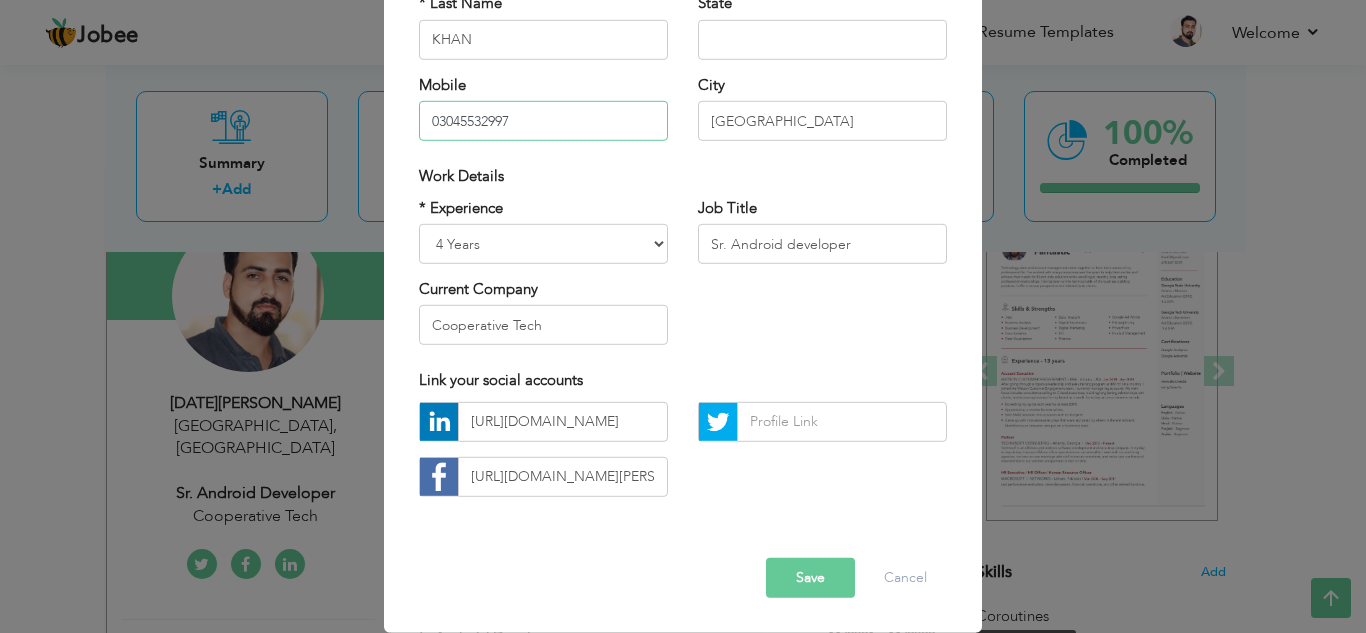 type on "03045532997" 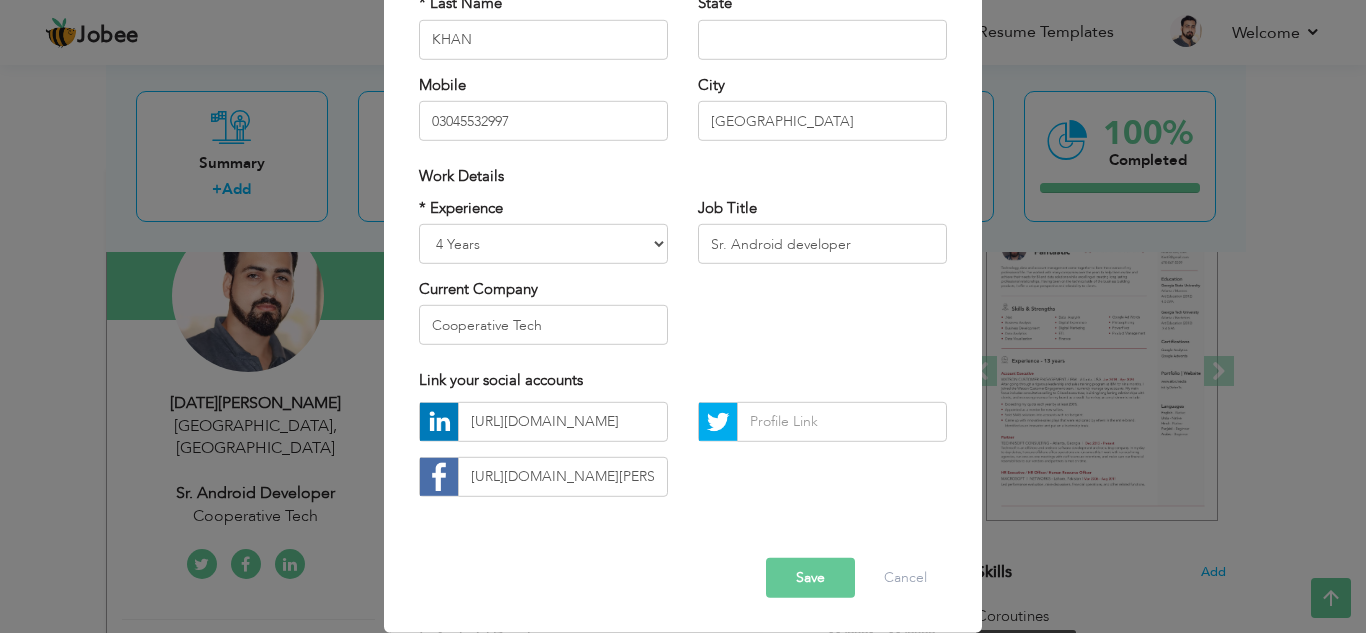 click on "Save" at bounding box center (810, 578) 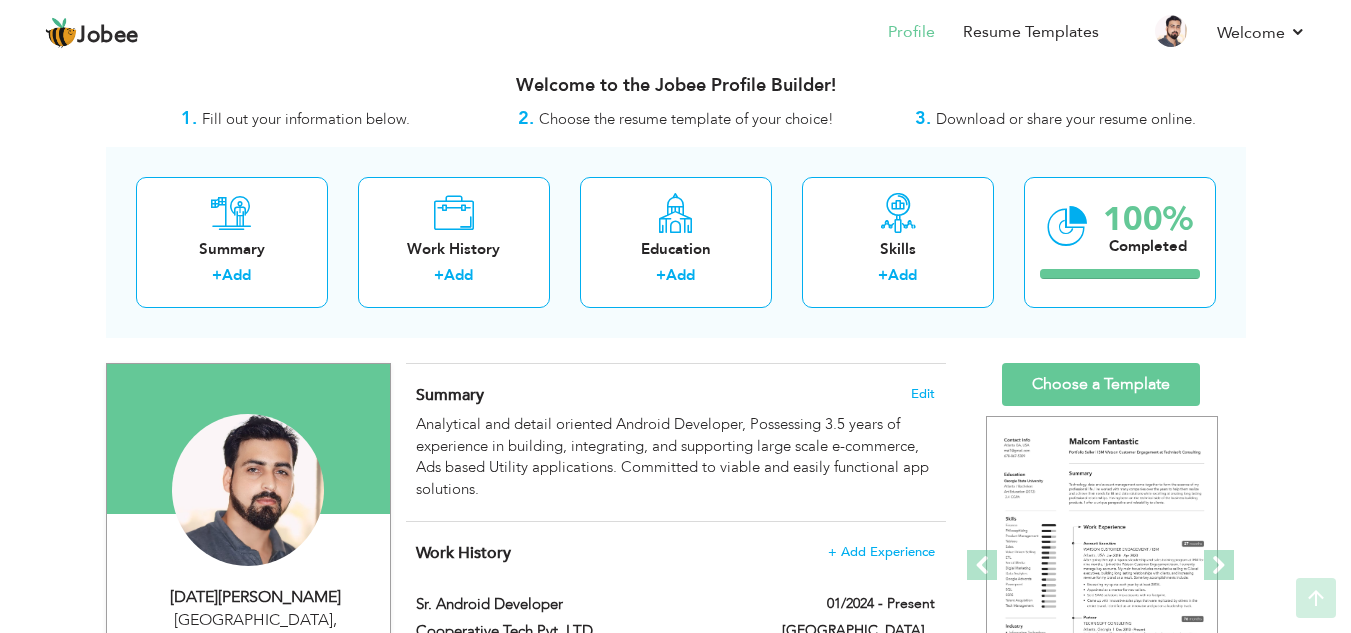 scroll, scrollTop: 0, scrollLeft: 0, axis: both 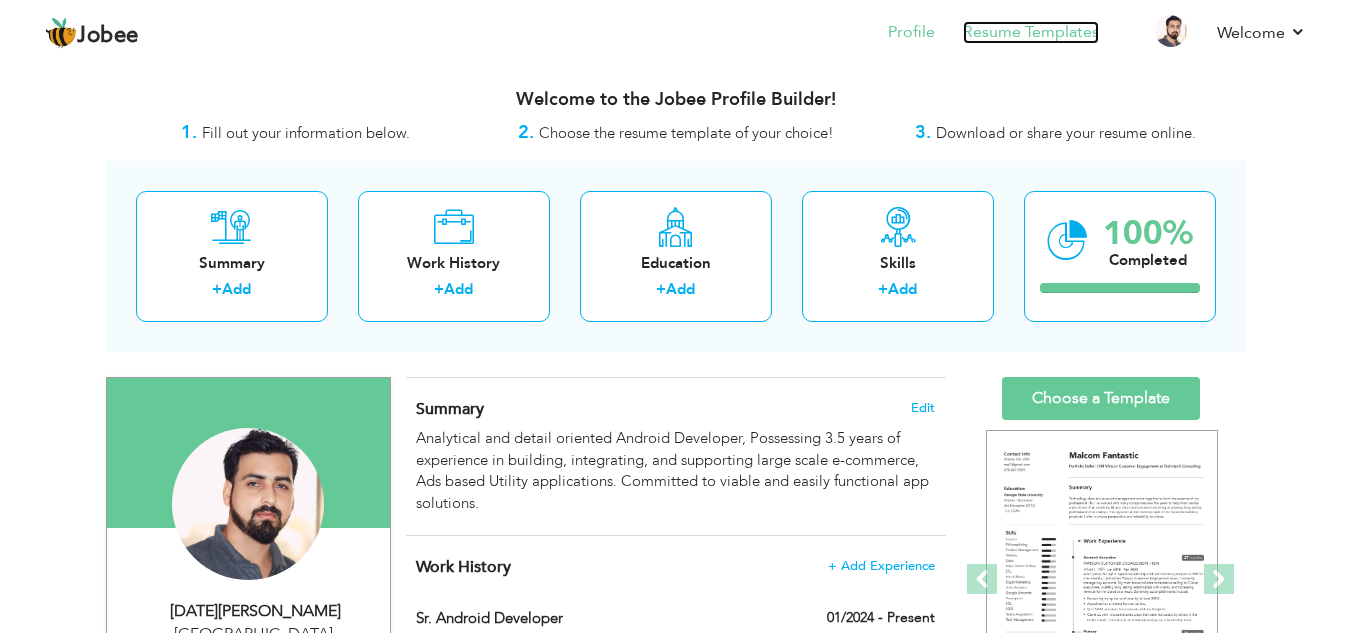 click on "Resume Templates" at bounding box center [1031, 32] 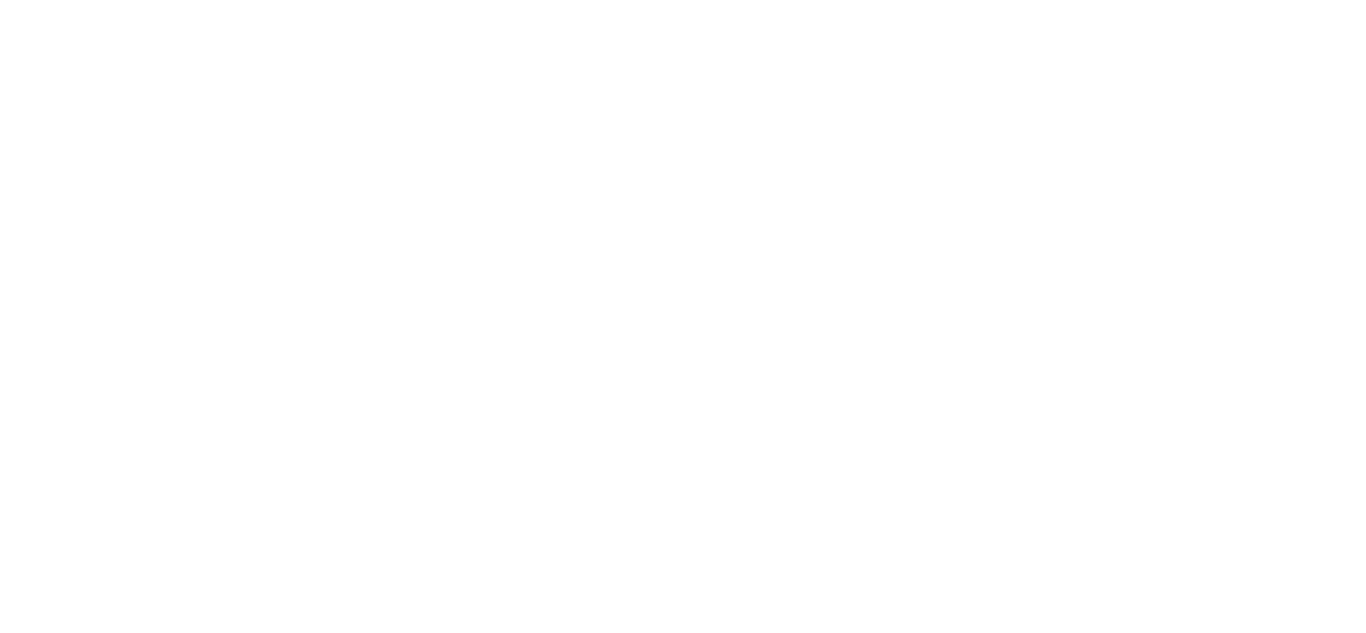 scroll, scrollTop: 0, scrollLeft: 0, axis: both 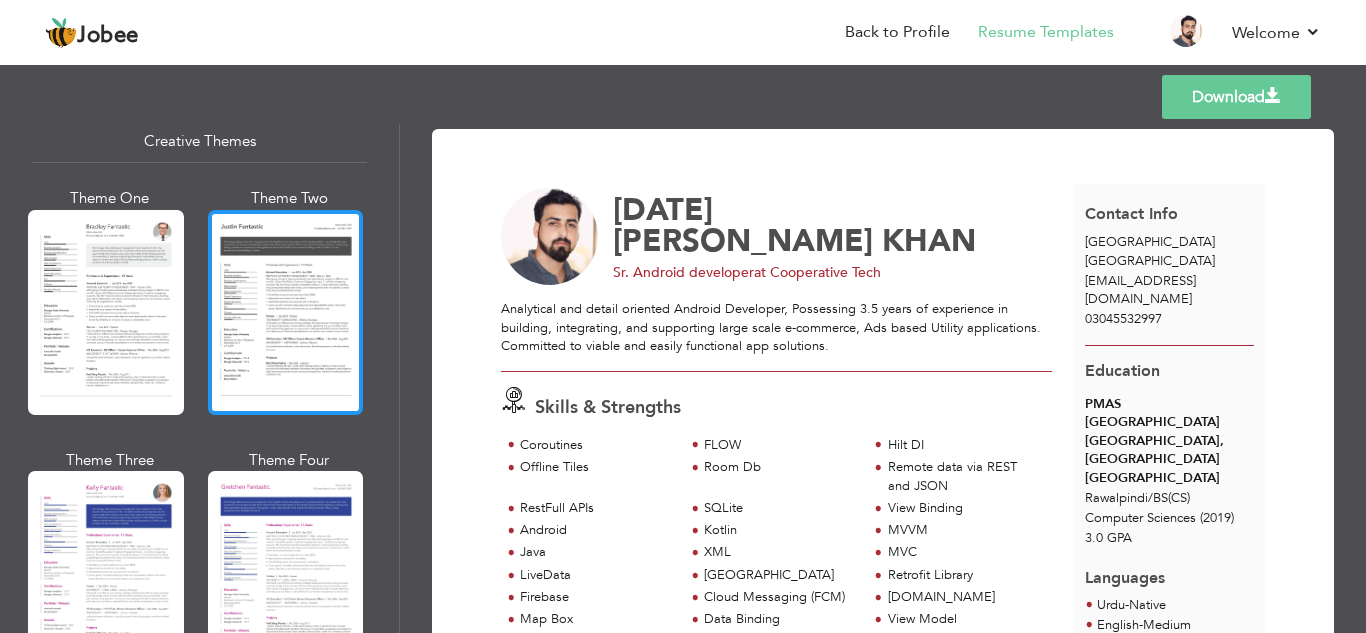 click at bounding box center (286, 312) 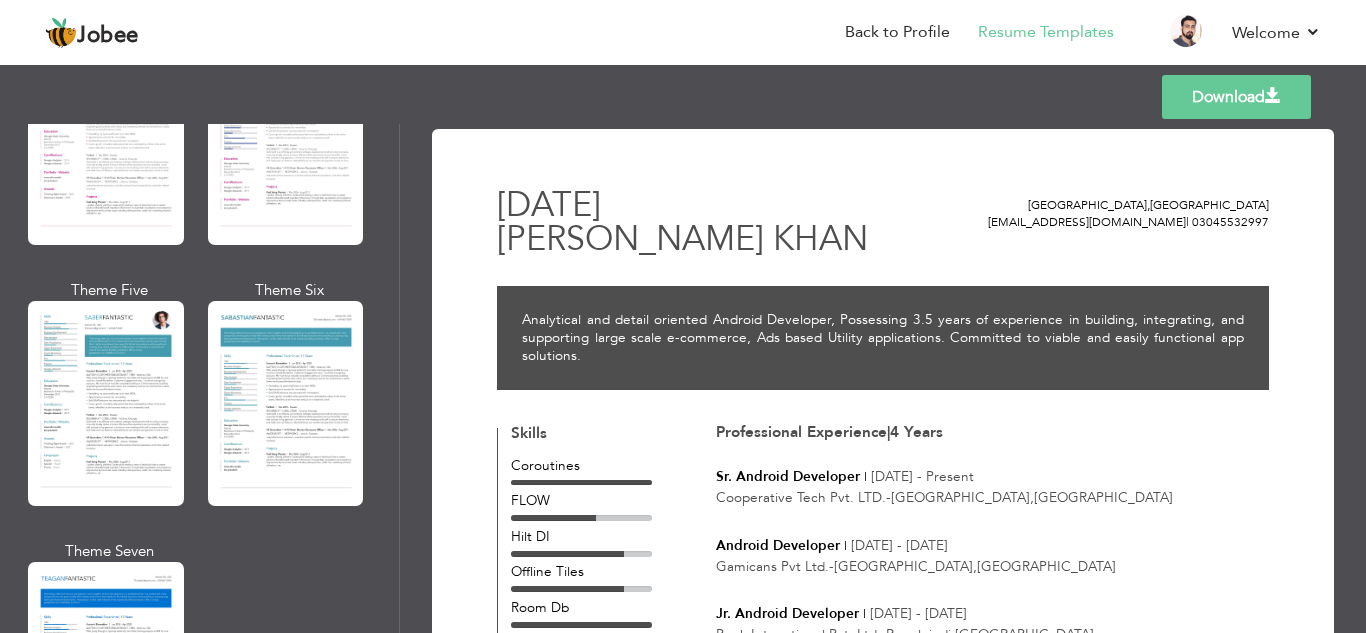 scroll, scrollTop: 2827, scrollLeft: 0, axis: vertical 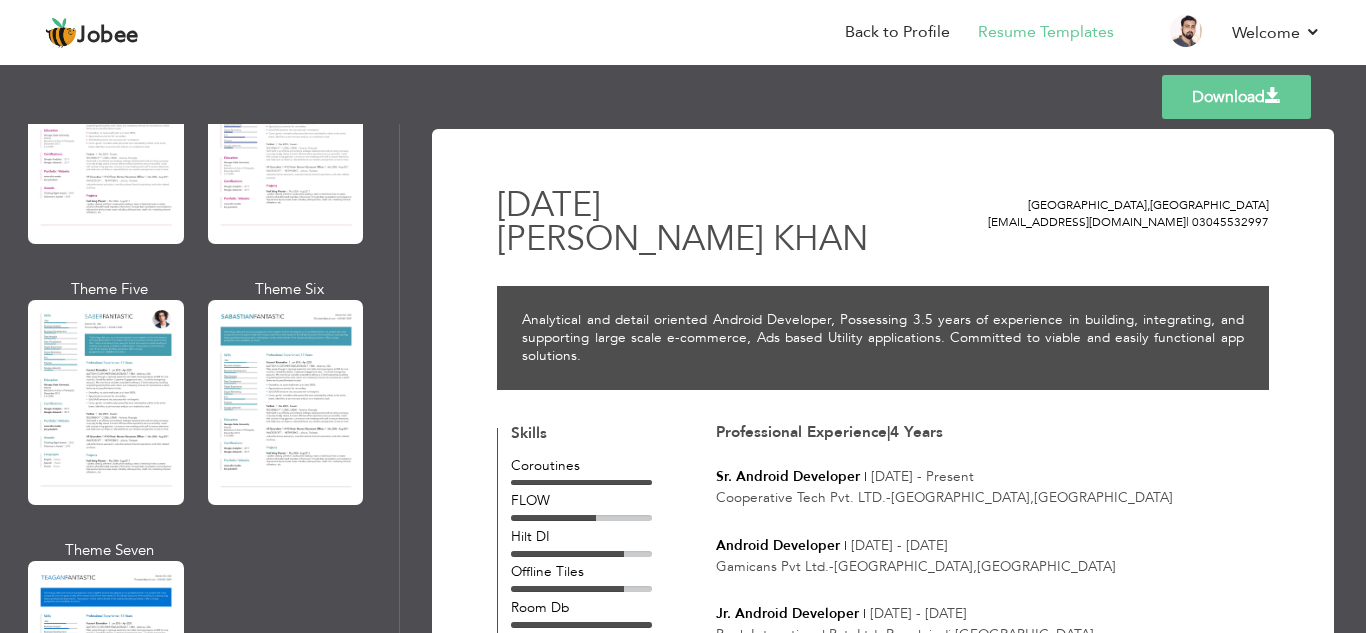 click at bounding box center (286, 402) 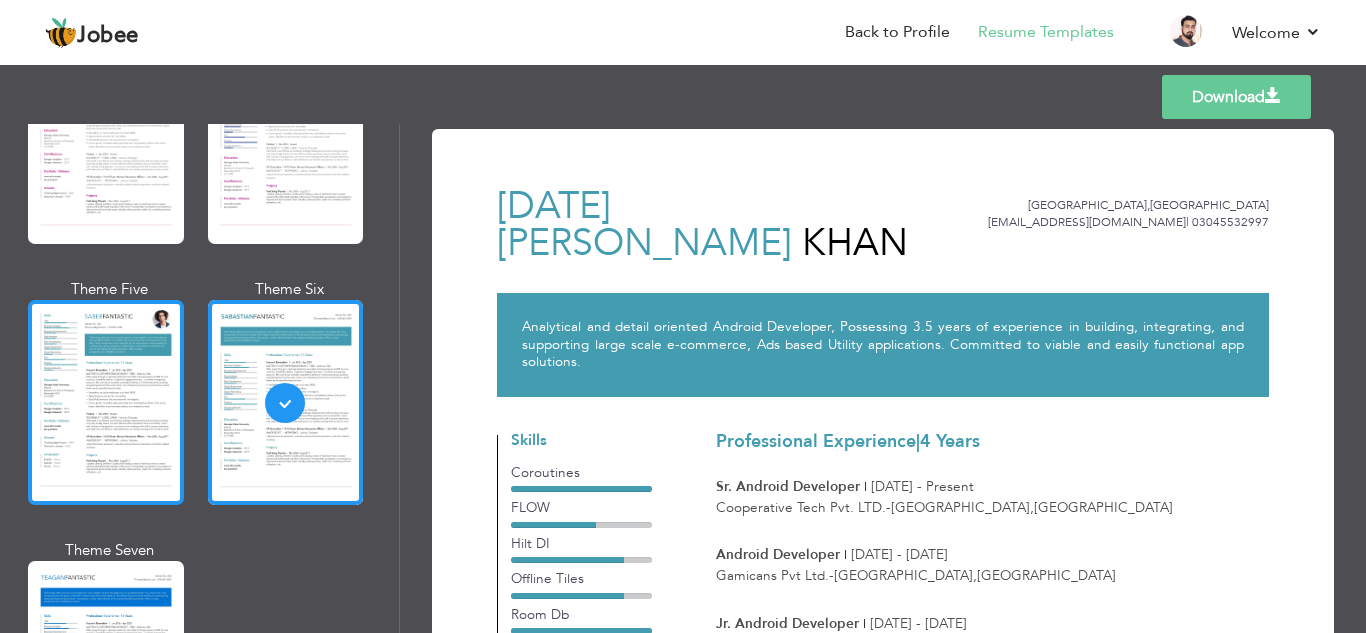 click at bounding box center [106, 402] 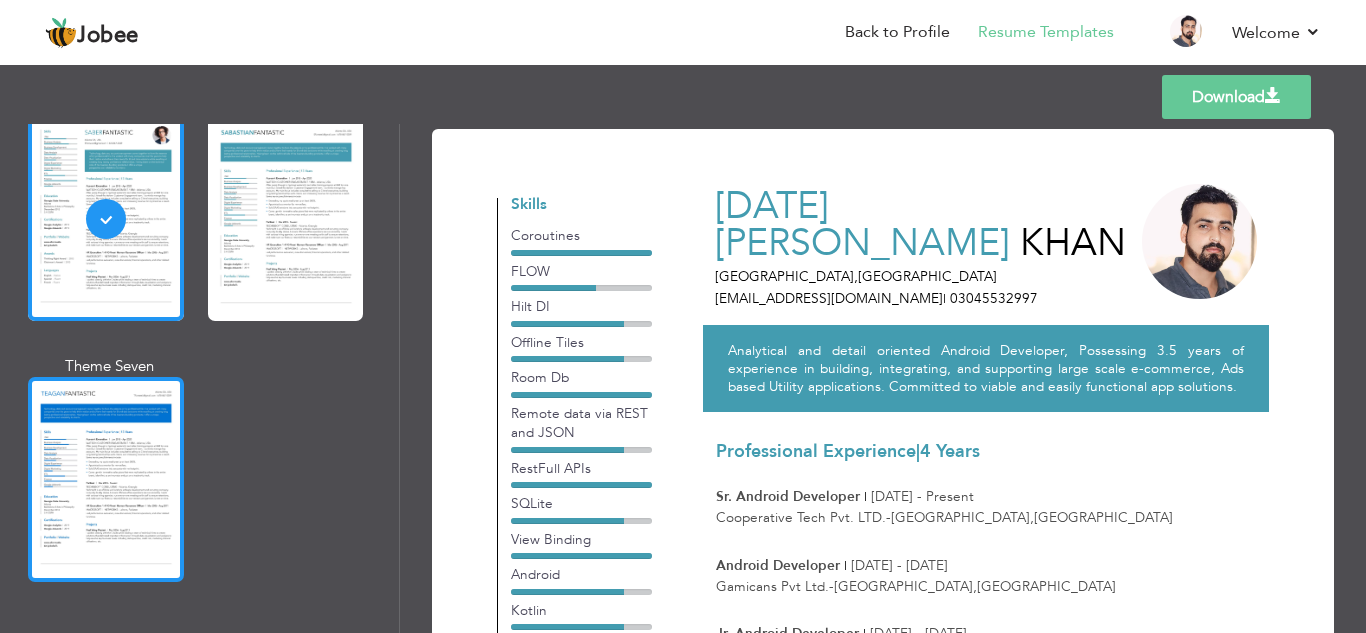 scroll, scrollTop: 3012, scrollLeft: 0, axis: vertical 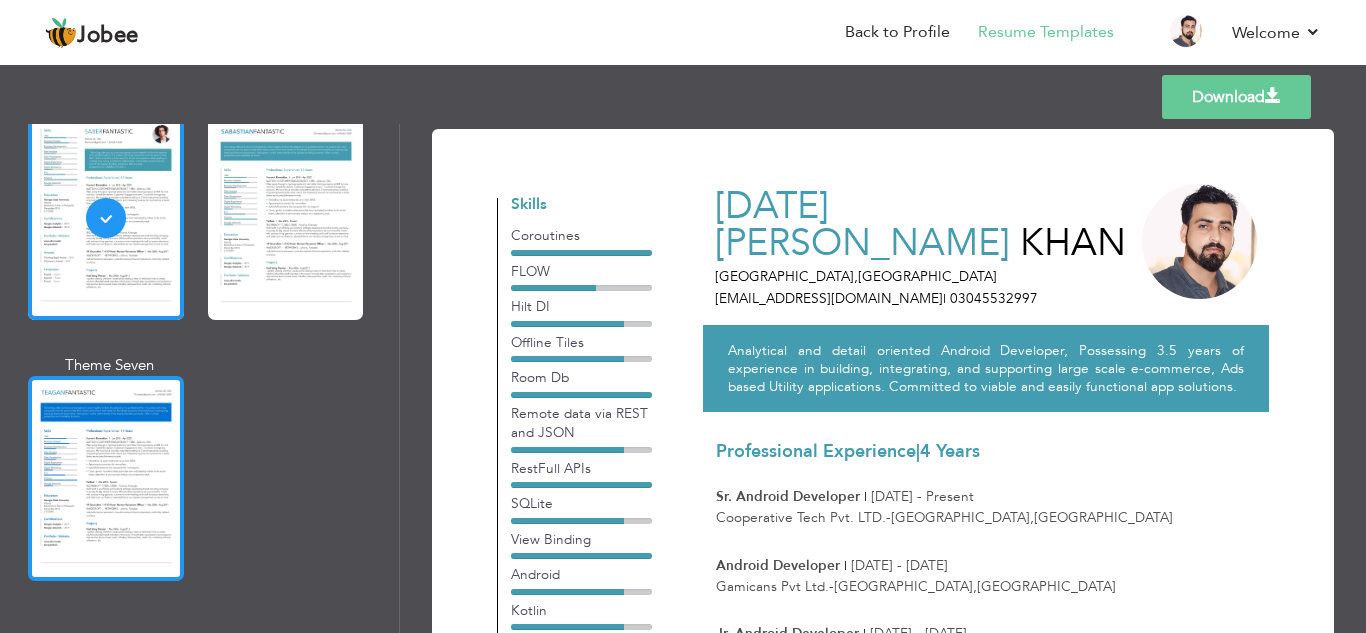 click at bounding box center [106, 478] 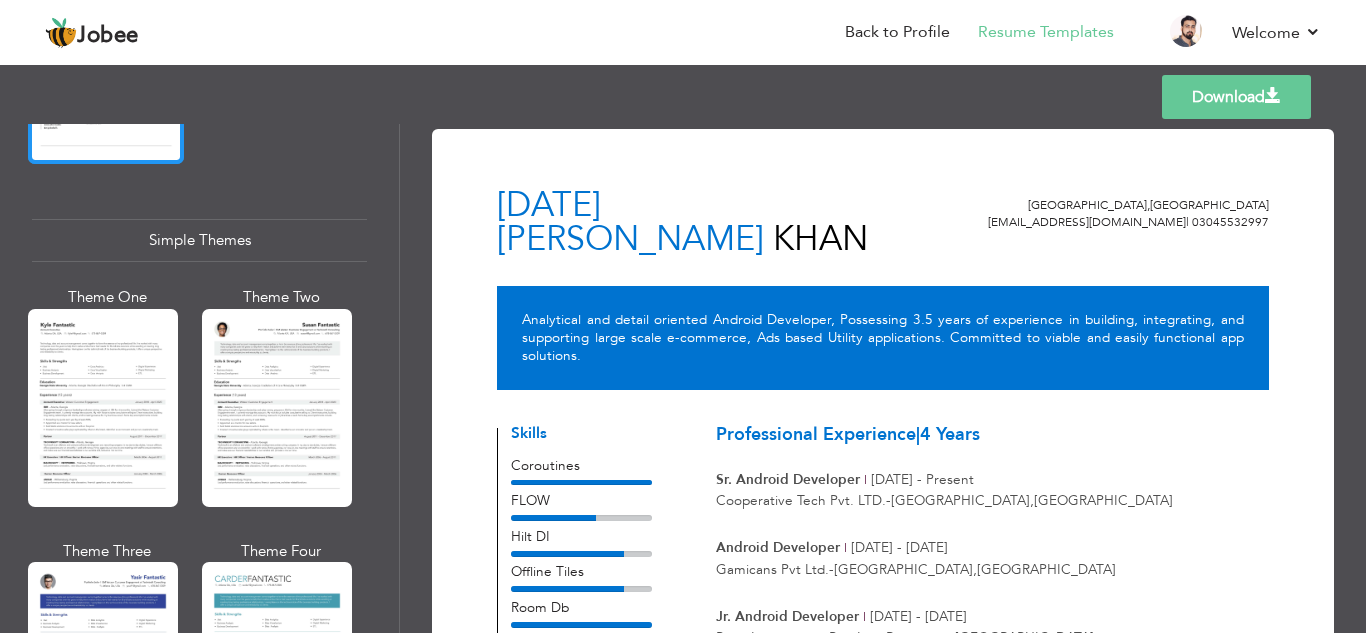 scroll, scrollTop: 3431, scrollLeft: 0, axis: vertical 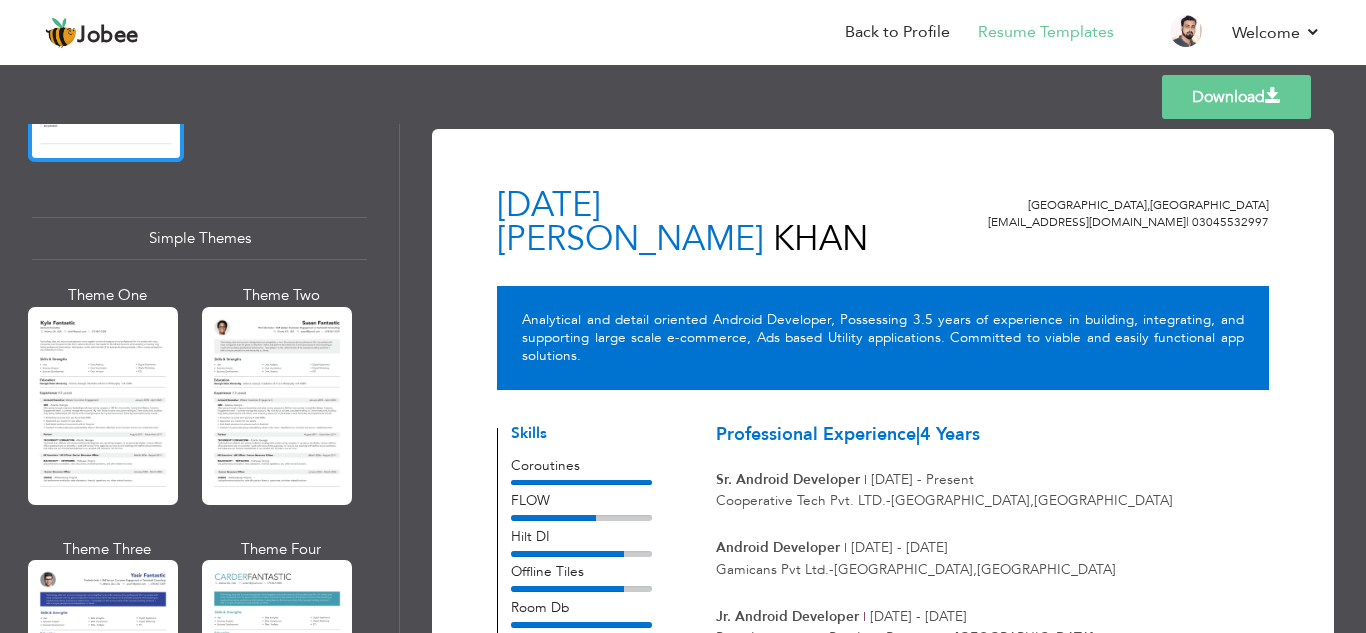 click at bounding box center (103, 406) 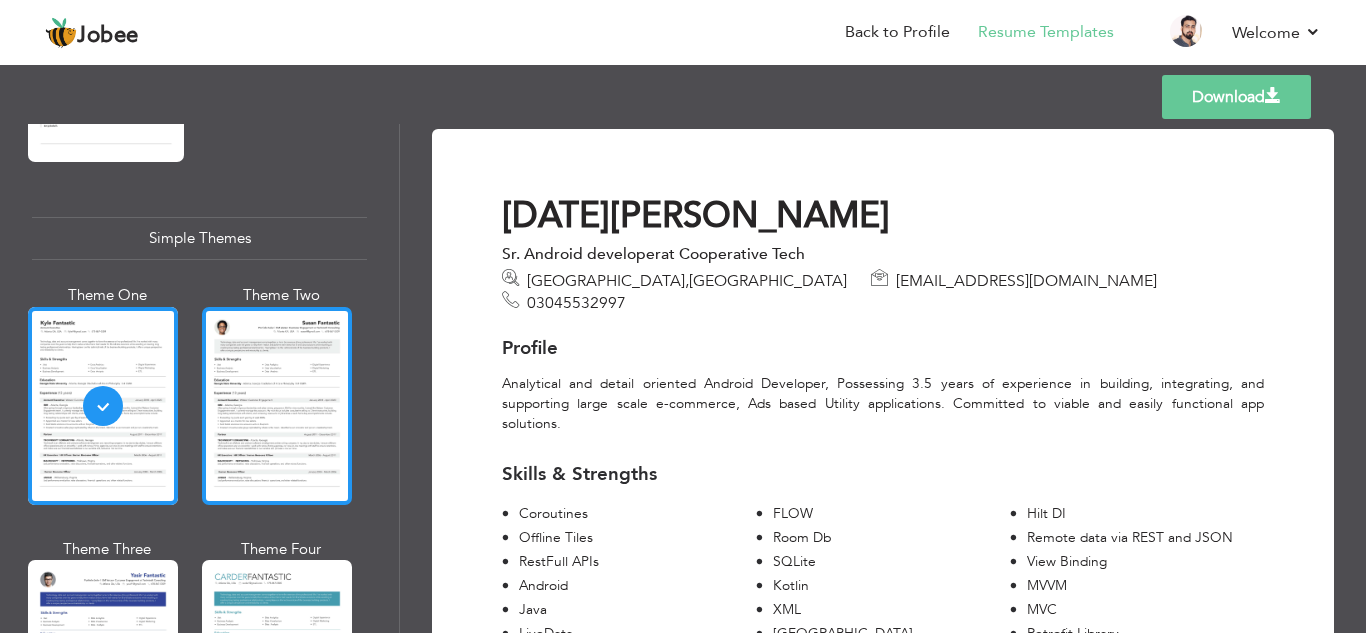 click at bounding box center [277, 406] 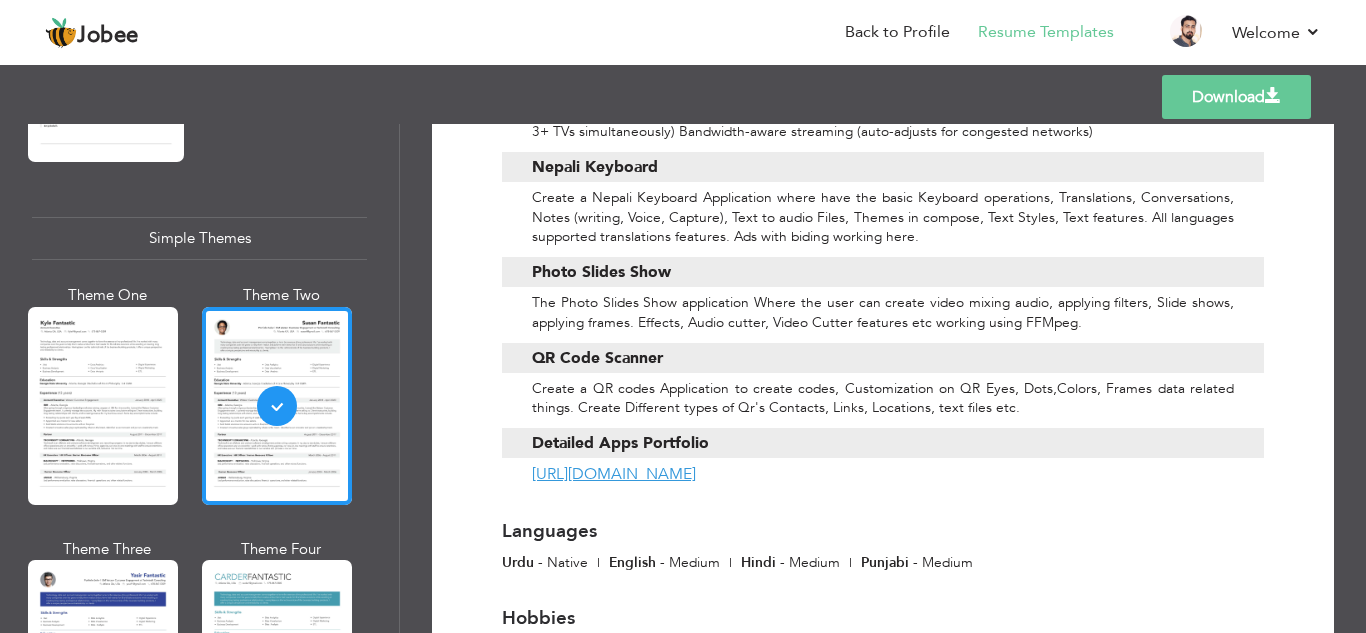 scroll, scrollTop: 5113, scrollLeft: 0, axis: vertical 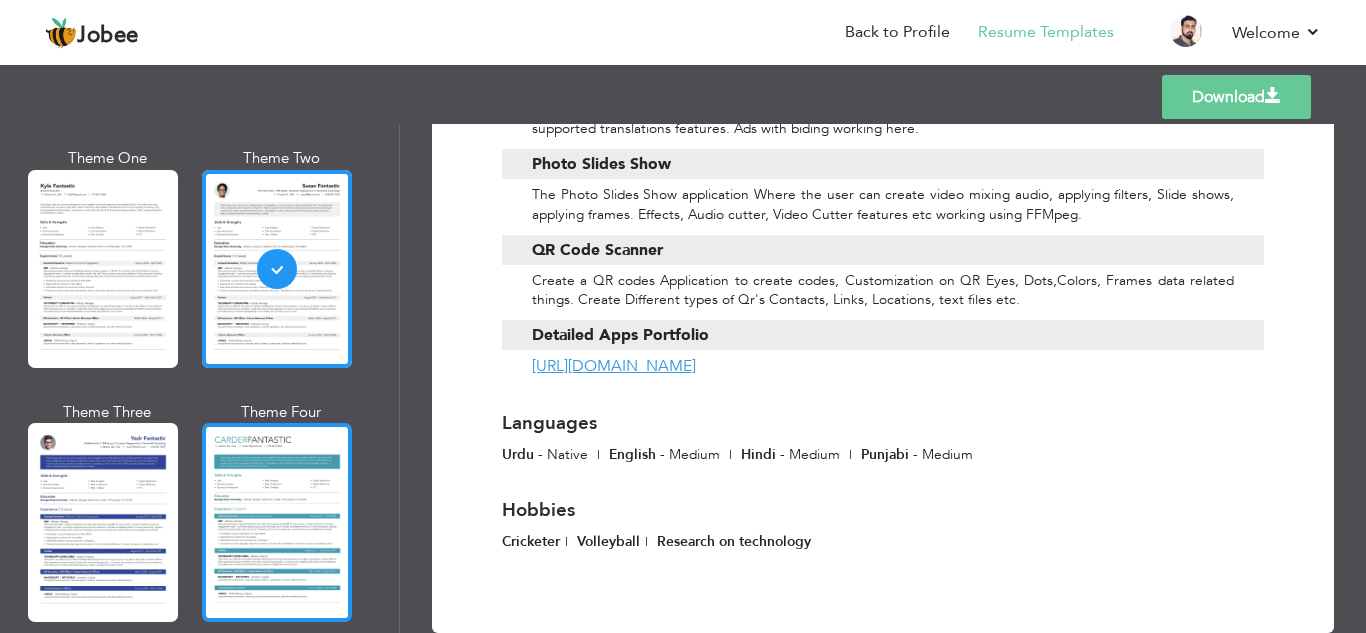 click at bounding box center [277, 522] 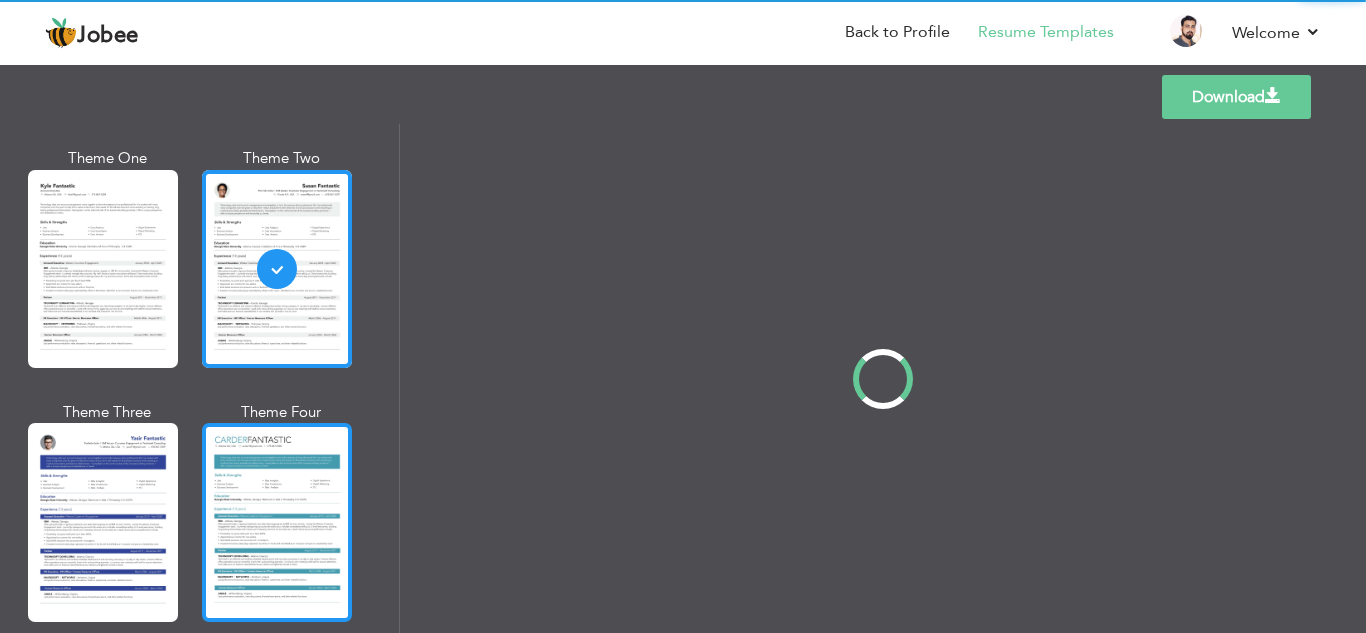 scroll, scrollTop: 0, scrollLeft: 0, axis: both 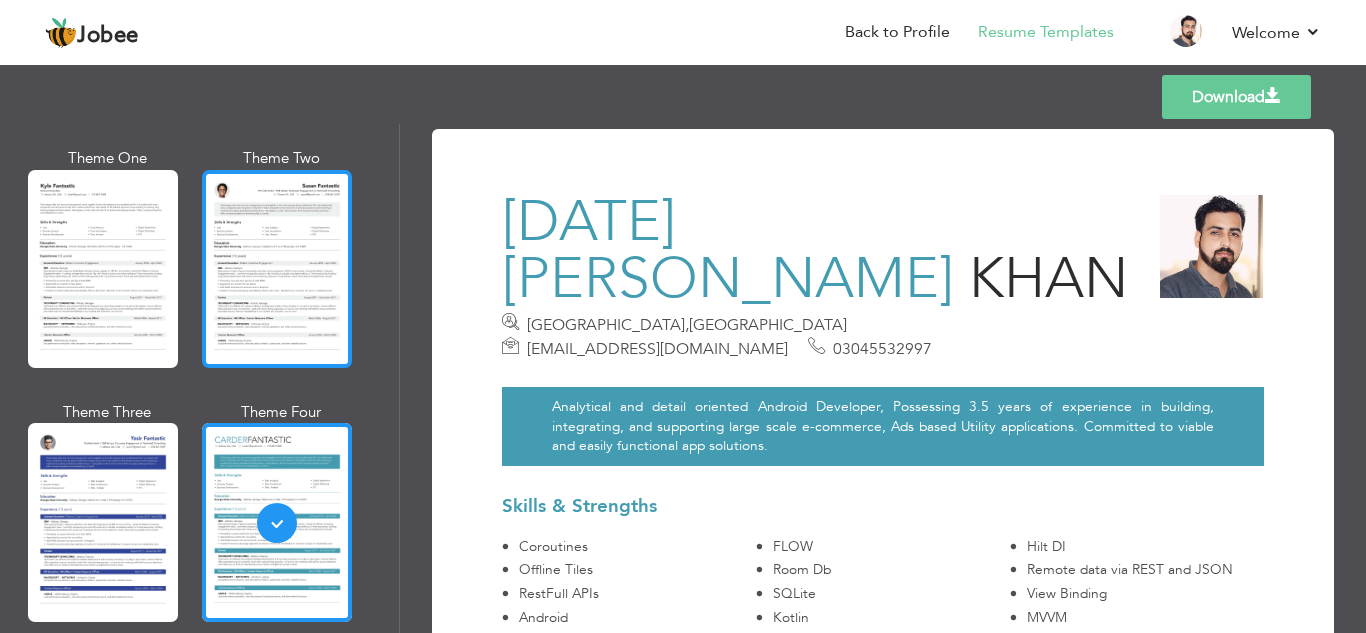 click at bounding box center [277, 269] 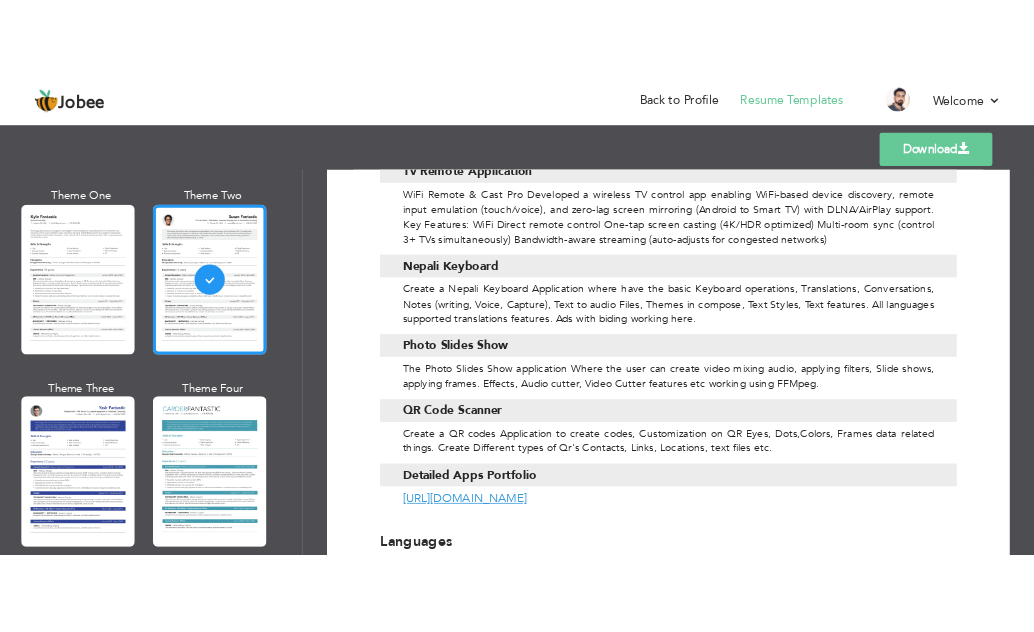 scroll, scrollTop: 5113, scrollLeft: 0, axis: vertical 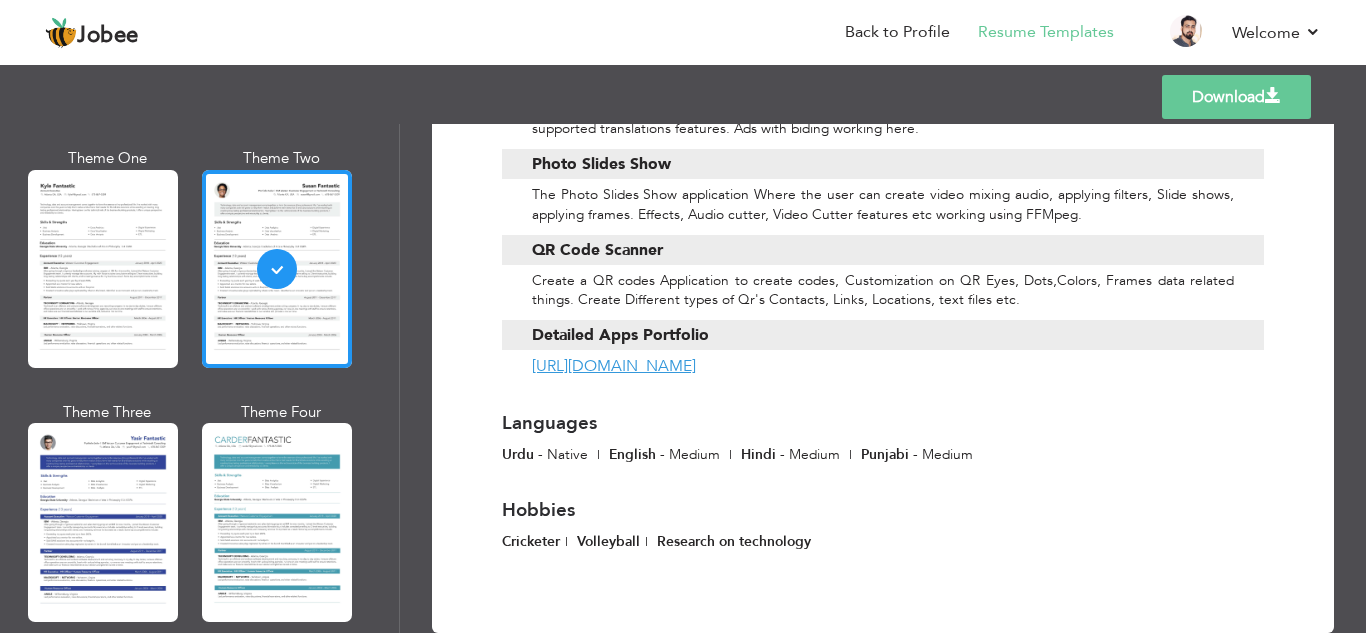 click on "Download" at bounding box center (1236, 97) 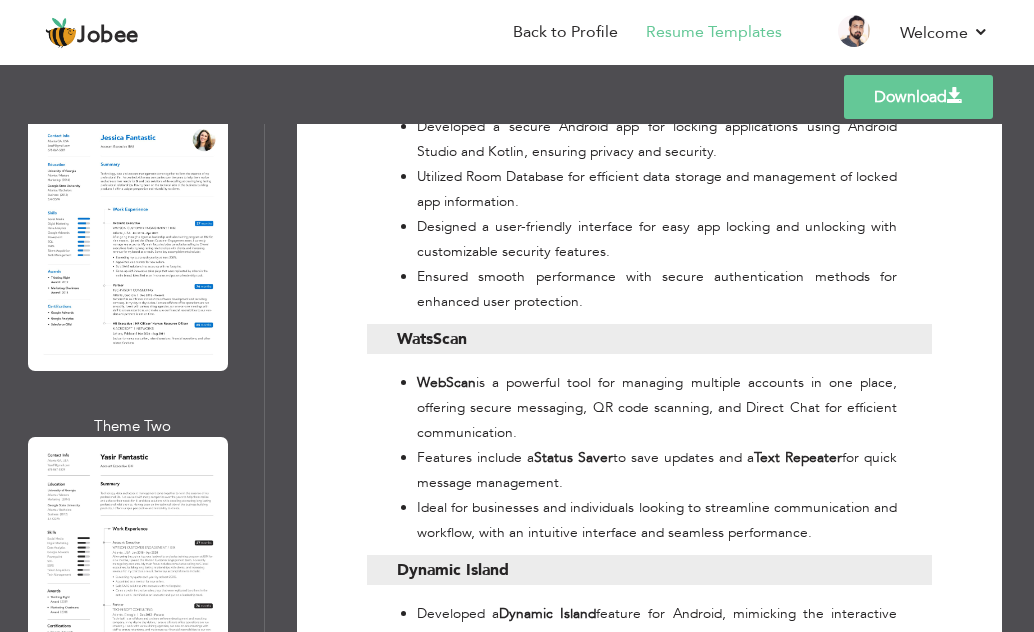 scroll, scrollTop: 4666, scrollLeft: 0, axis: vertical 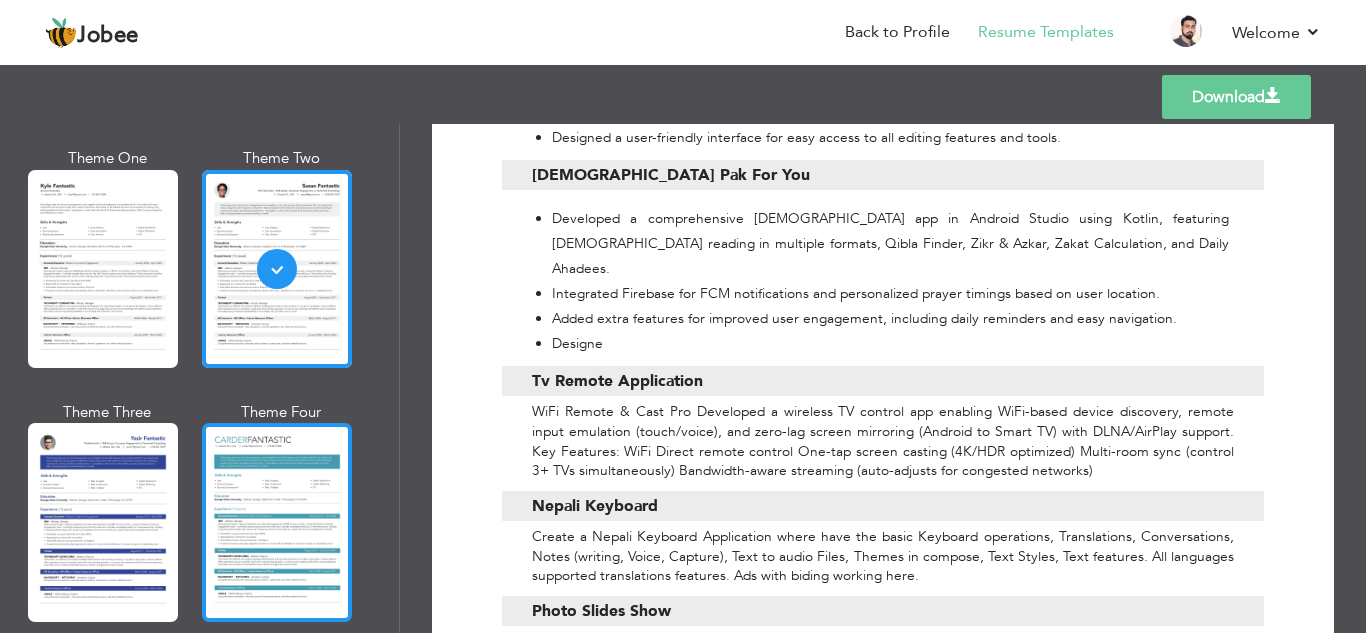 click at bounding box center (277, 522) 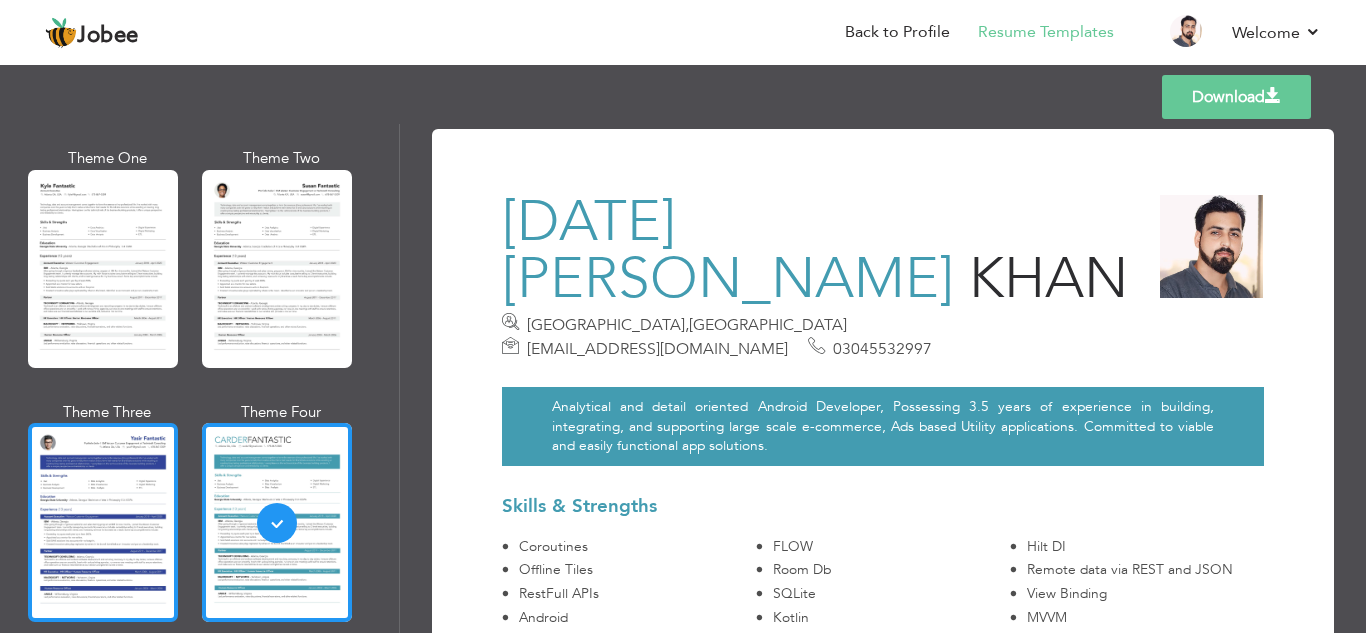 click at bounding box center [103, 522] 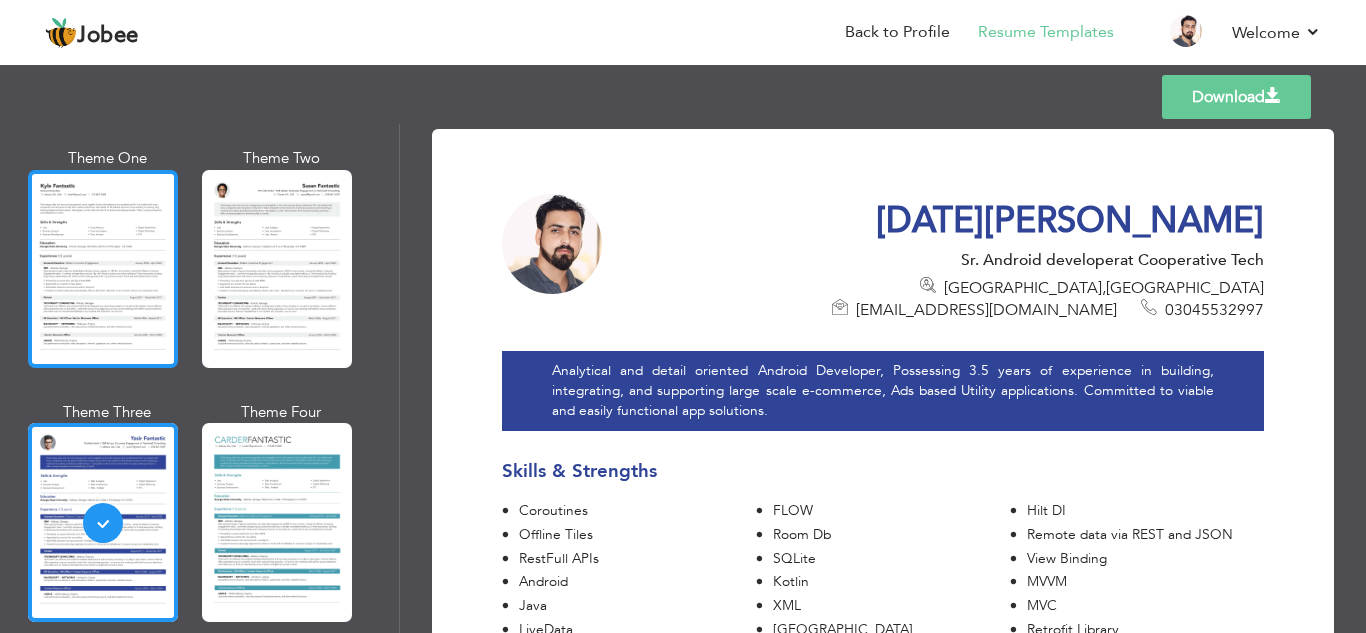 click at bounding box center (103, 269) 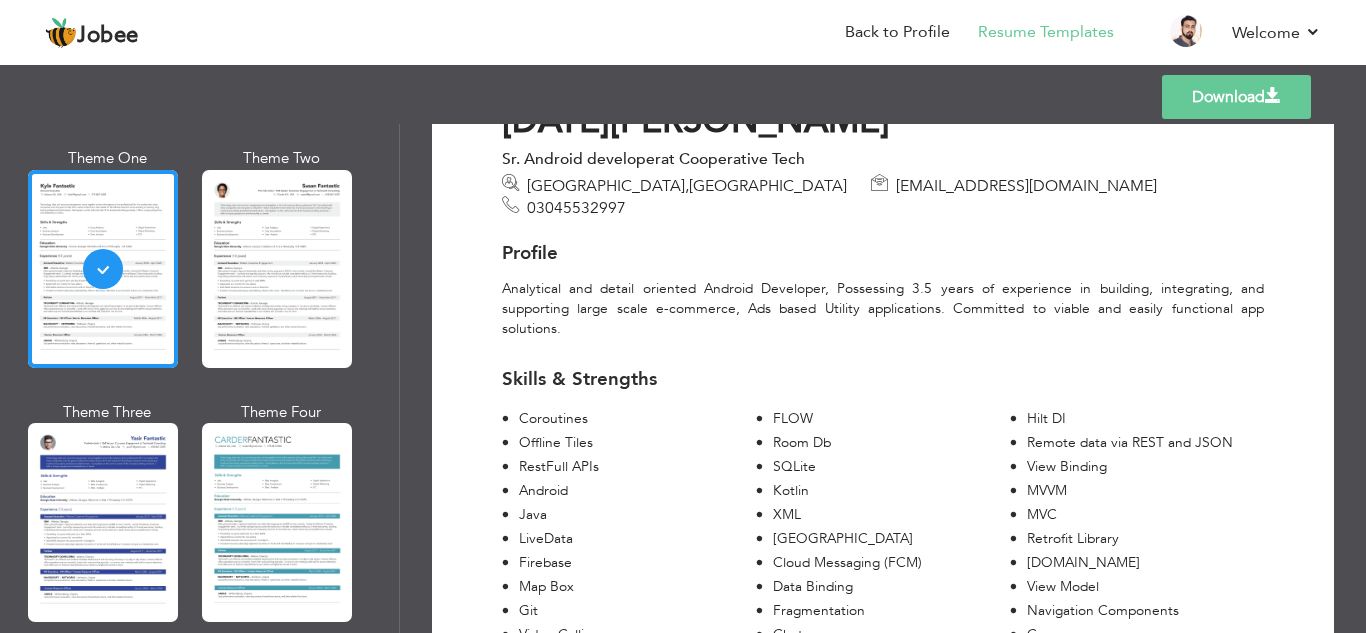scroll, scrollTop: 0, scrollLeft: 0, axis: both 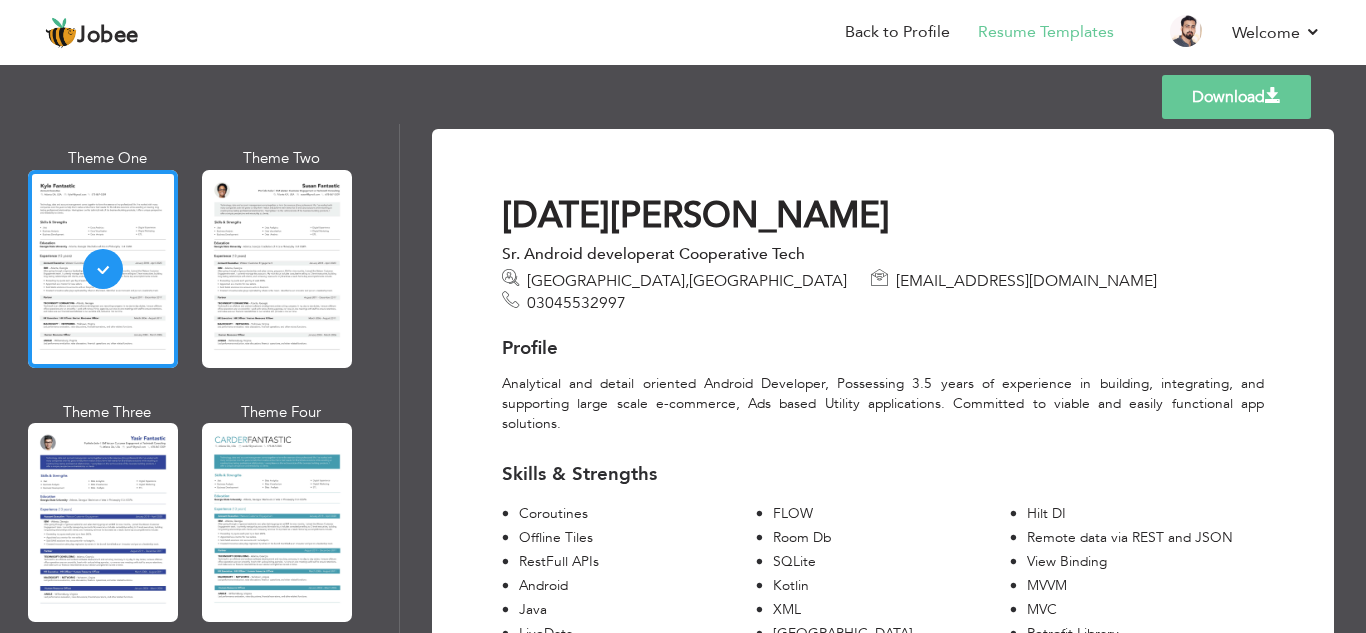 click at bounding box center [1273, 96] 